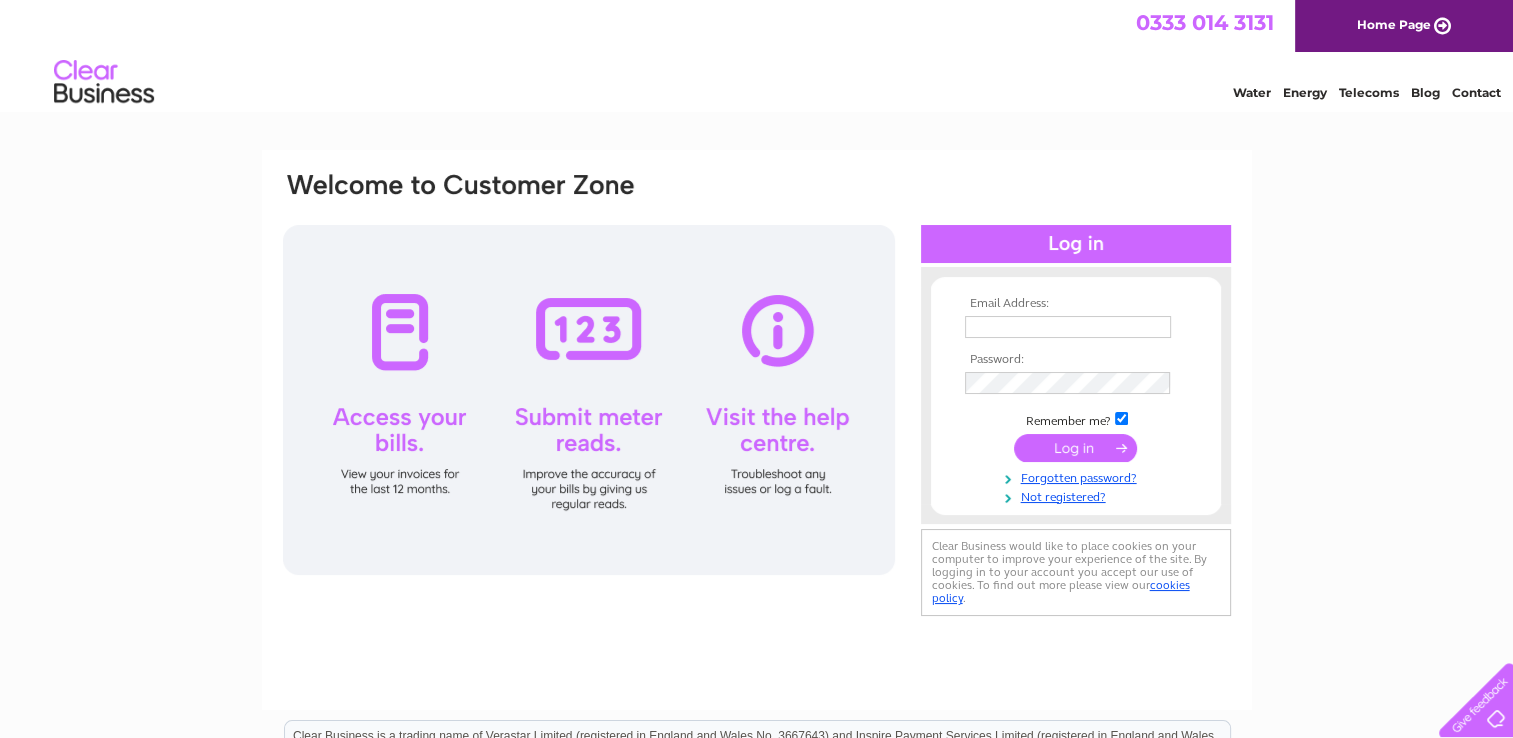 scroll, scrollTop: 0, scrollLeft: 0, axis: both 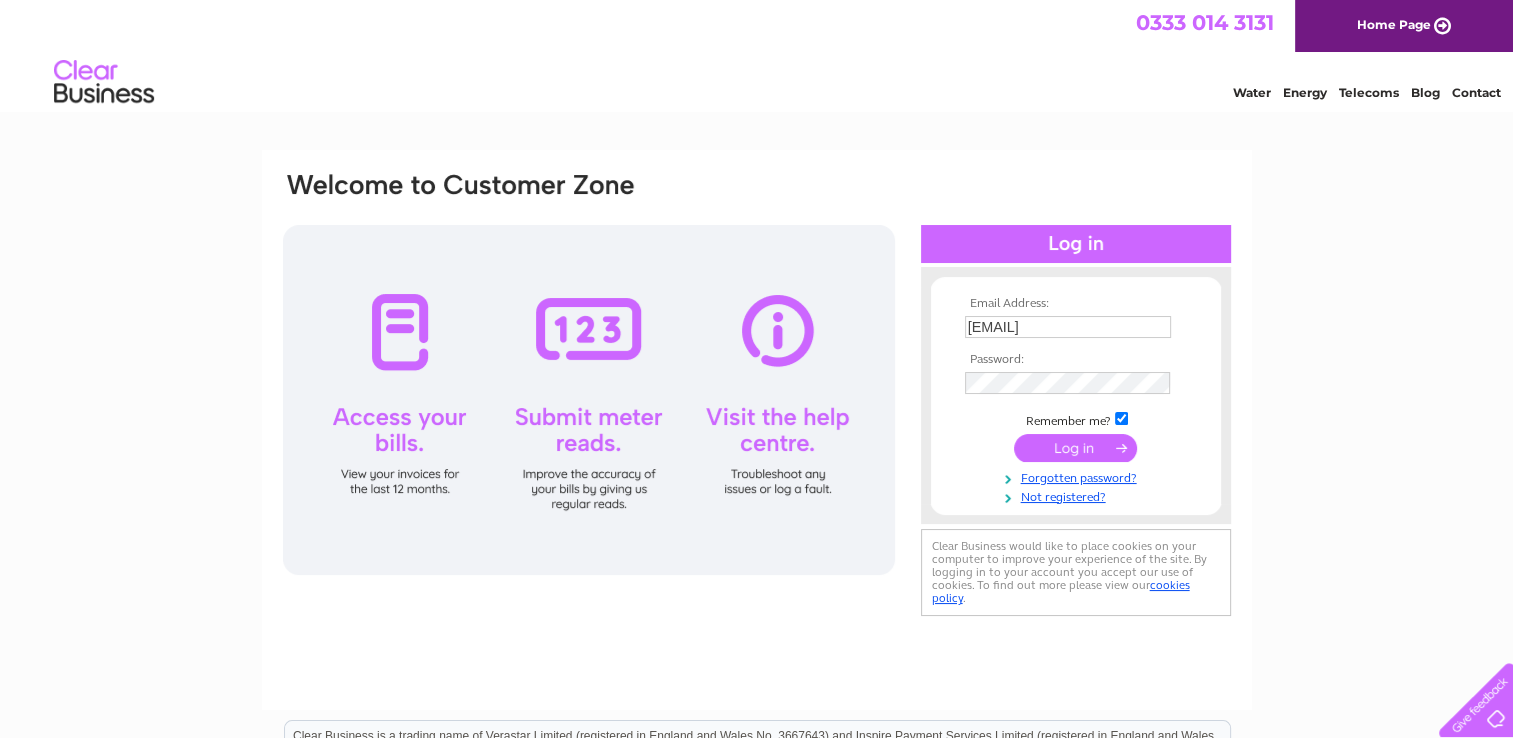 click at bounding box center [1075, 448] 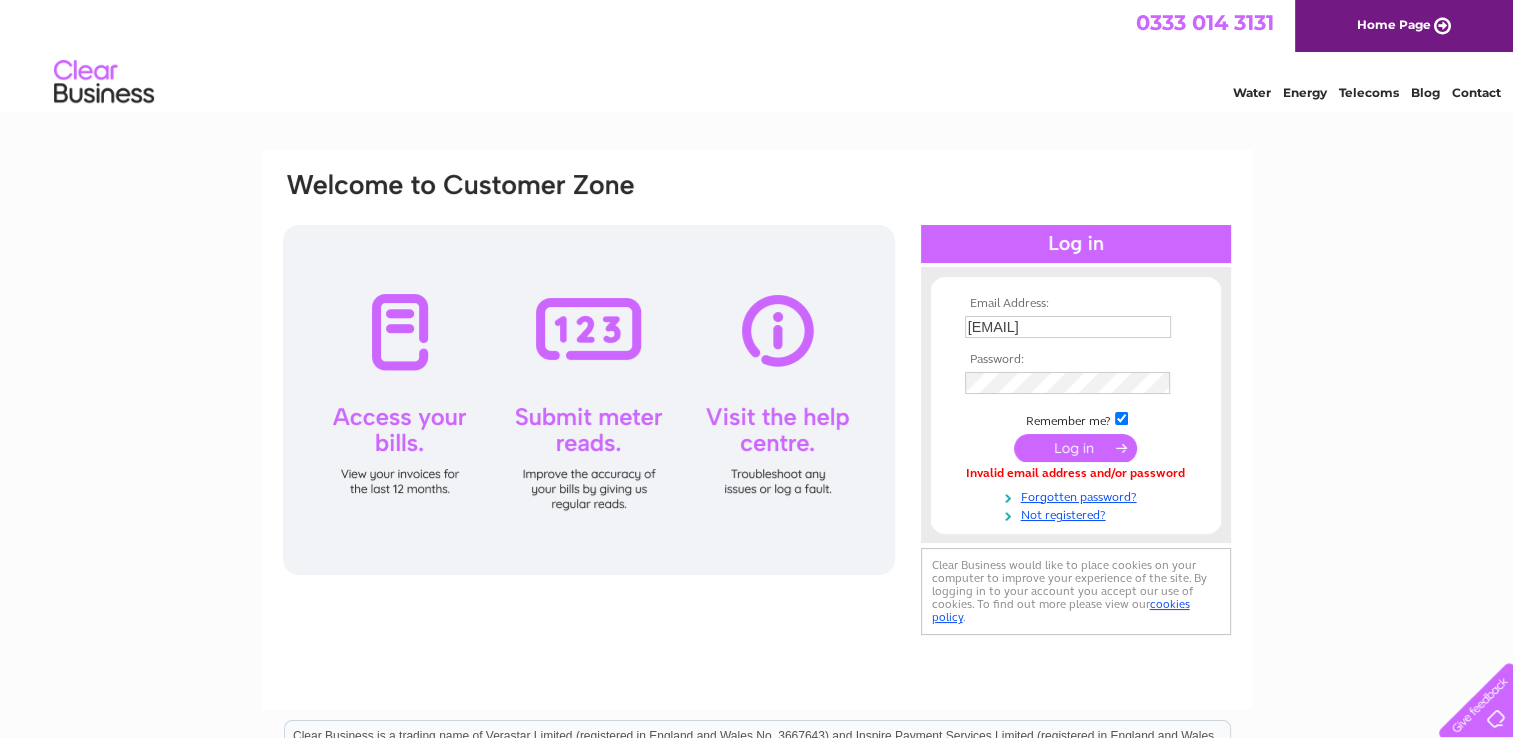 scroll, scrollTop: 0, scrollLeft: 0, axis: both 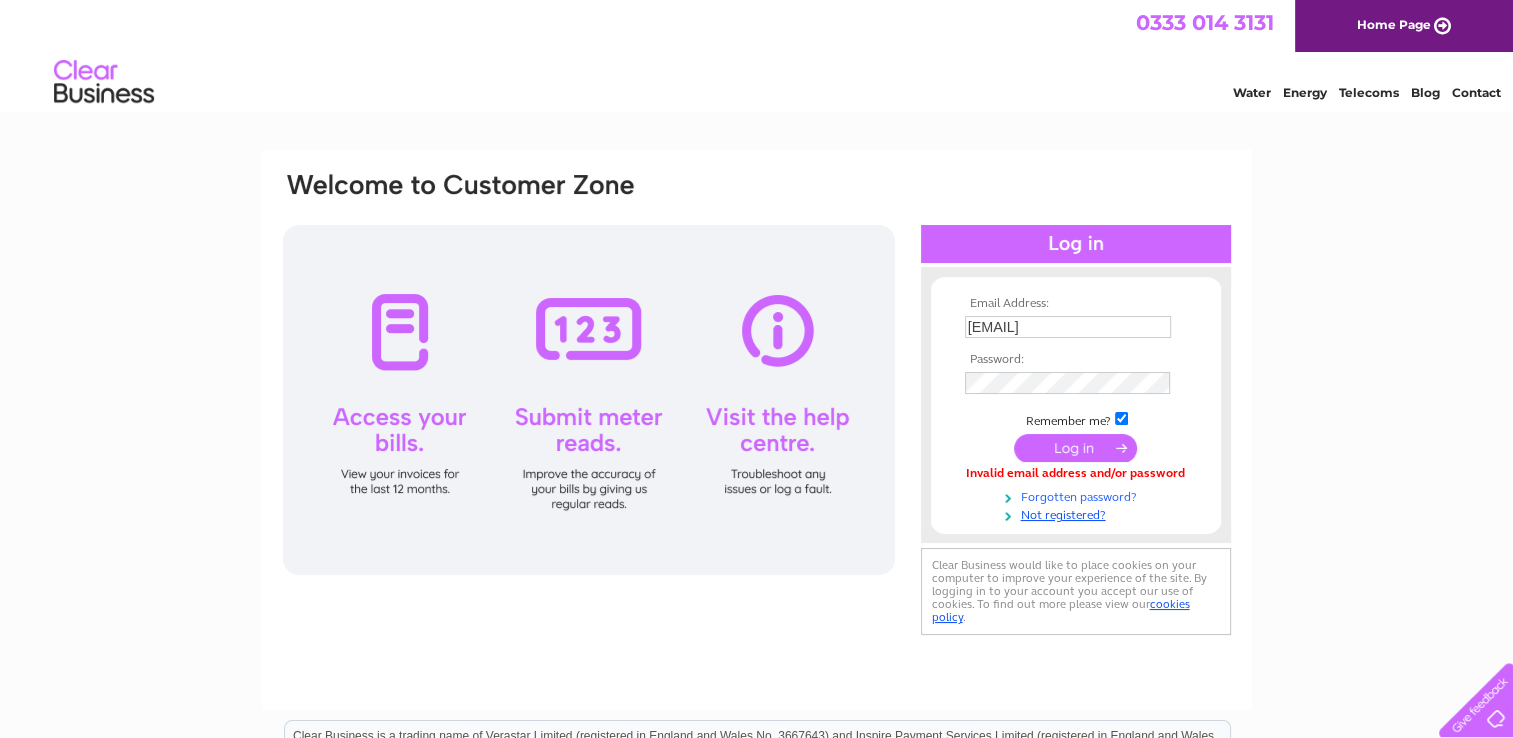 click on "Forgotten password?" at bounding box center [1078, 495] 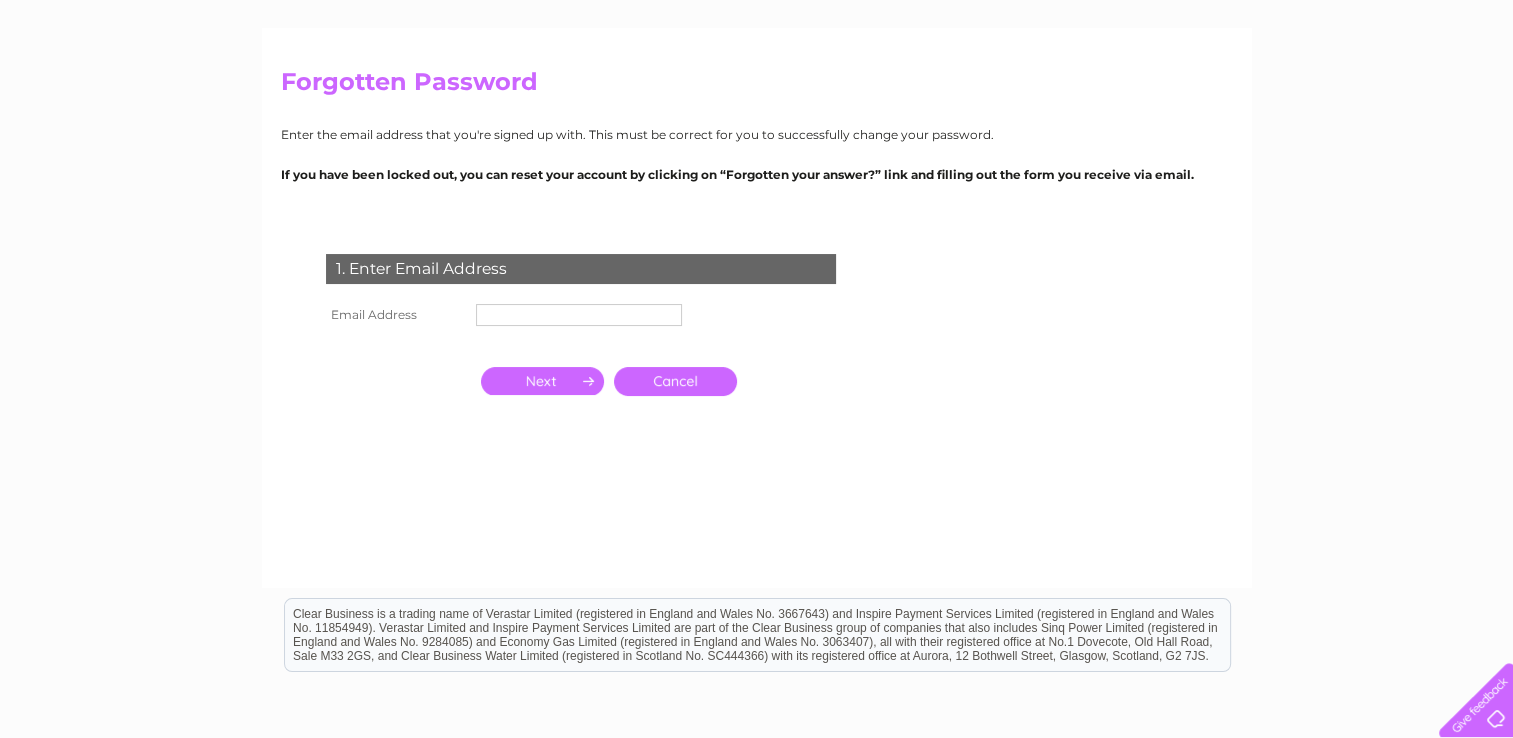 scroll, scrollTop: 123, scrollLeft: 0, axis: vertical 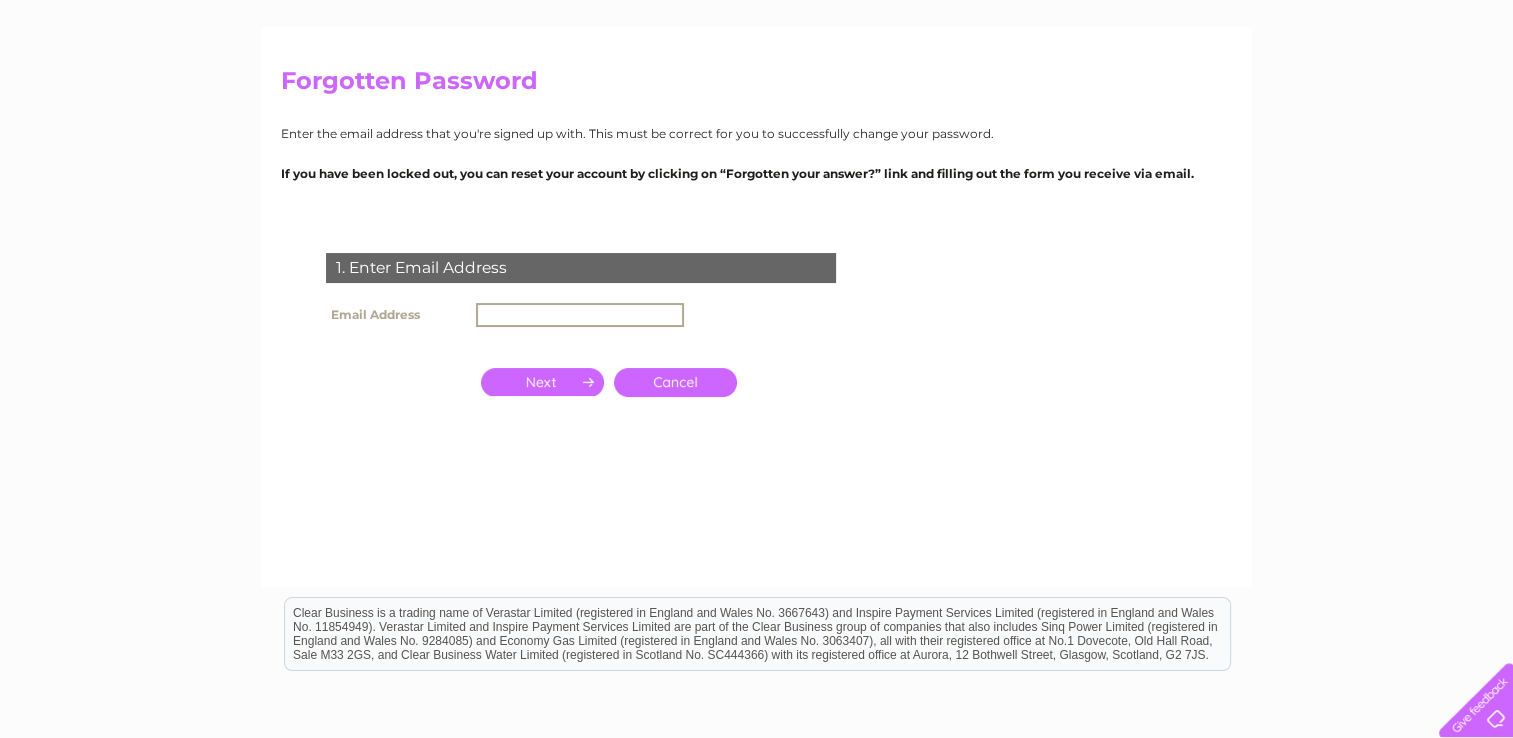 click at bounding box center [580, 315] 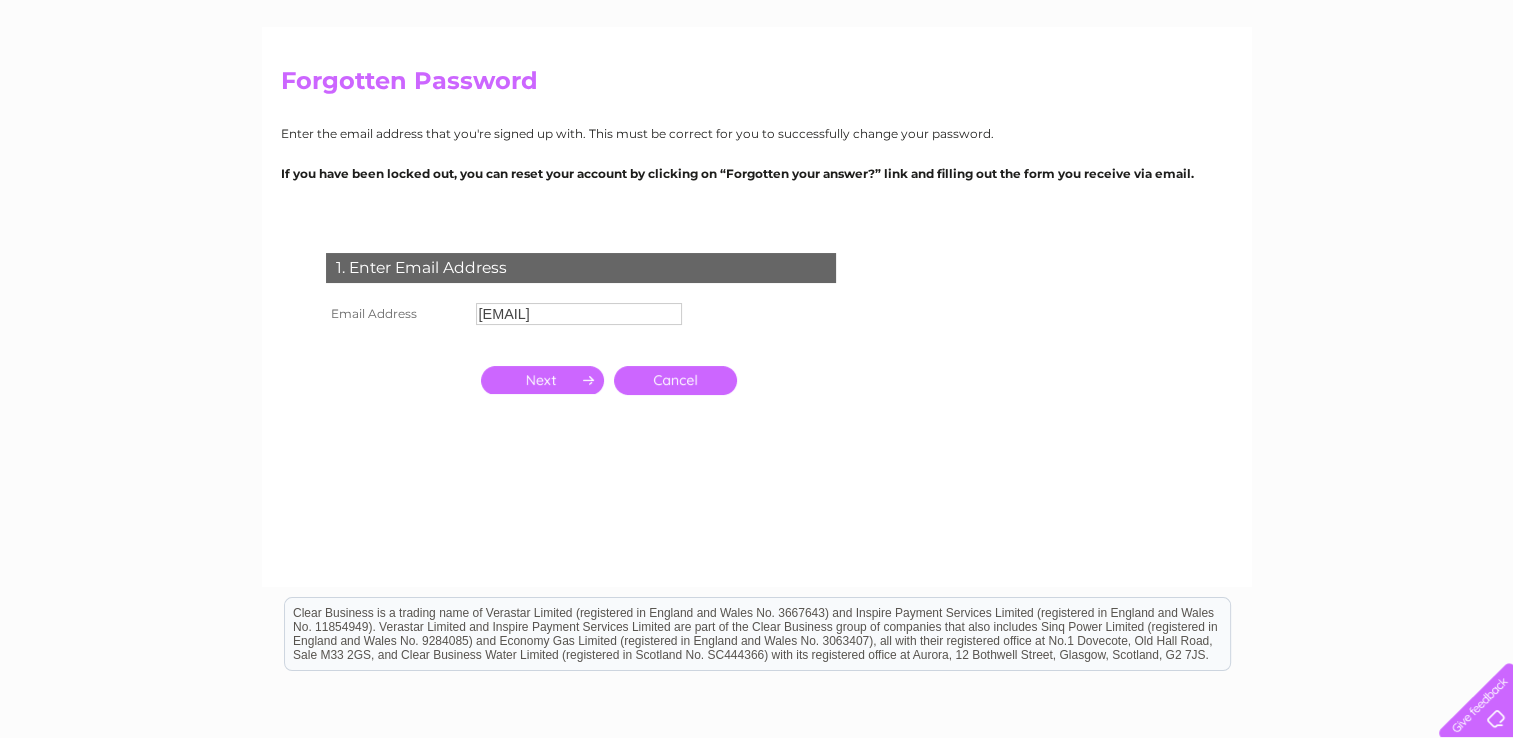 click at bounding box center [542, 380] 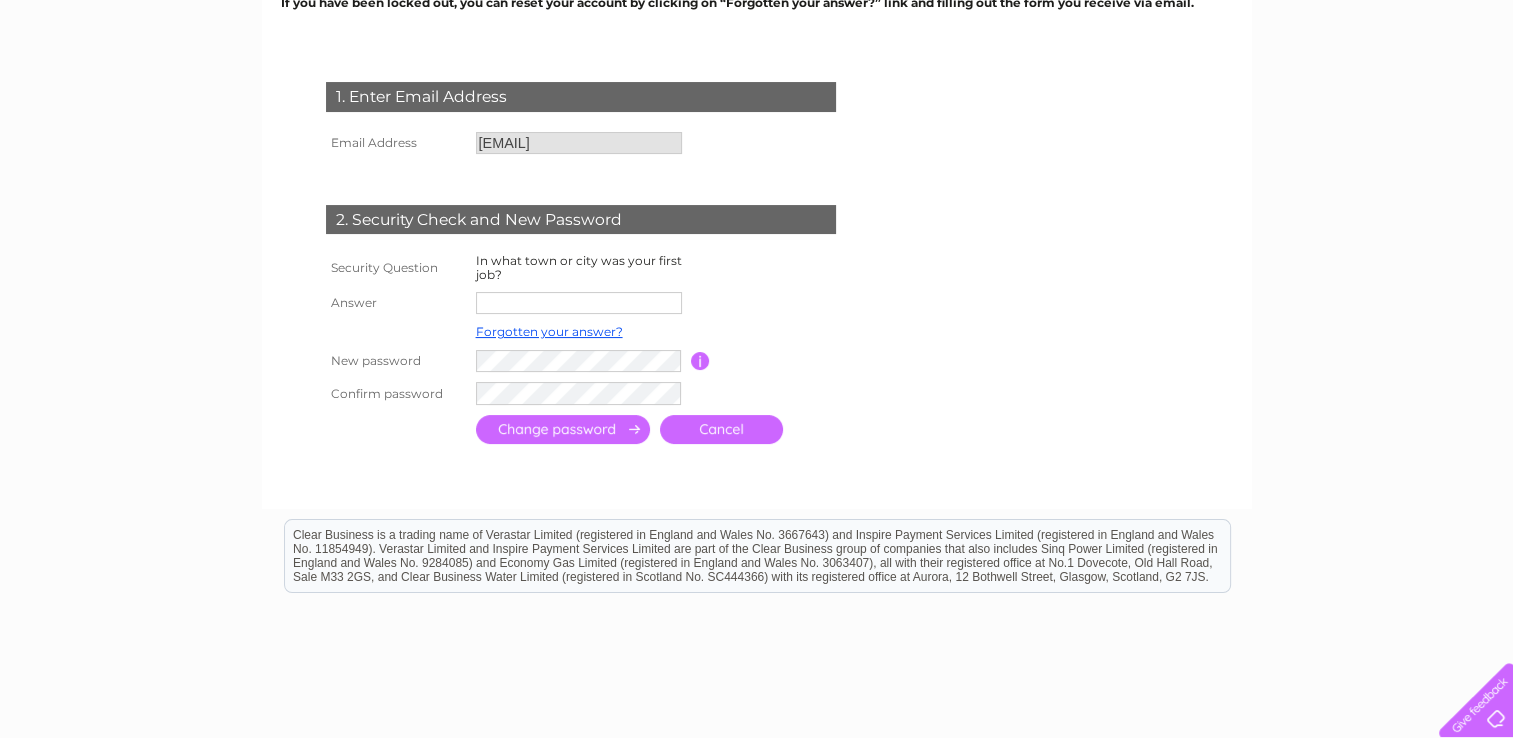 scroll, scrollTop: 295, scrollLeft: 0, axis: vertical 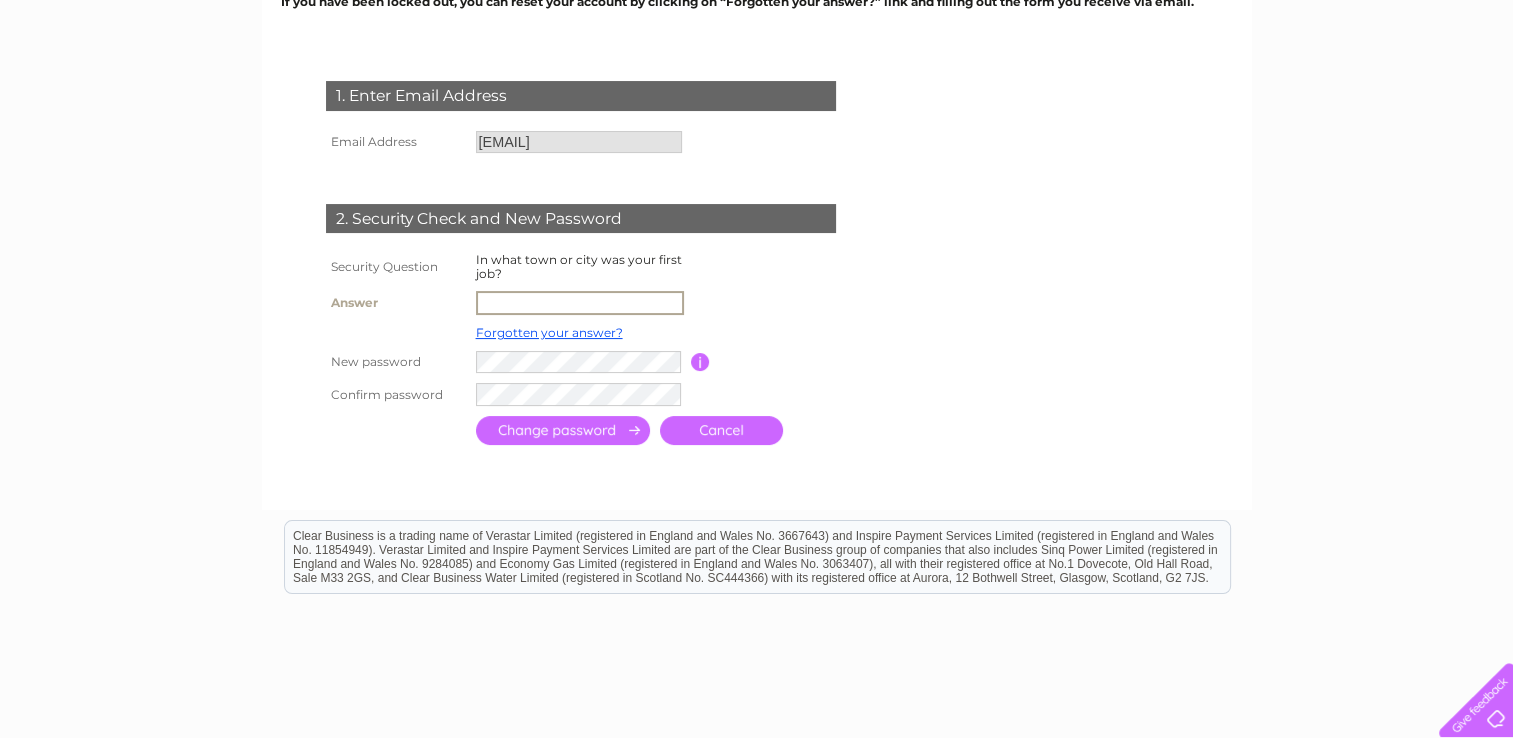 click at bounding box center (580, 303) 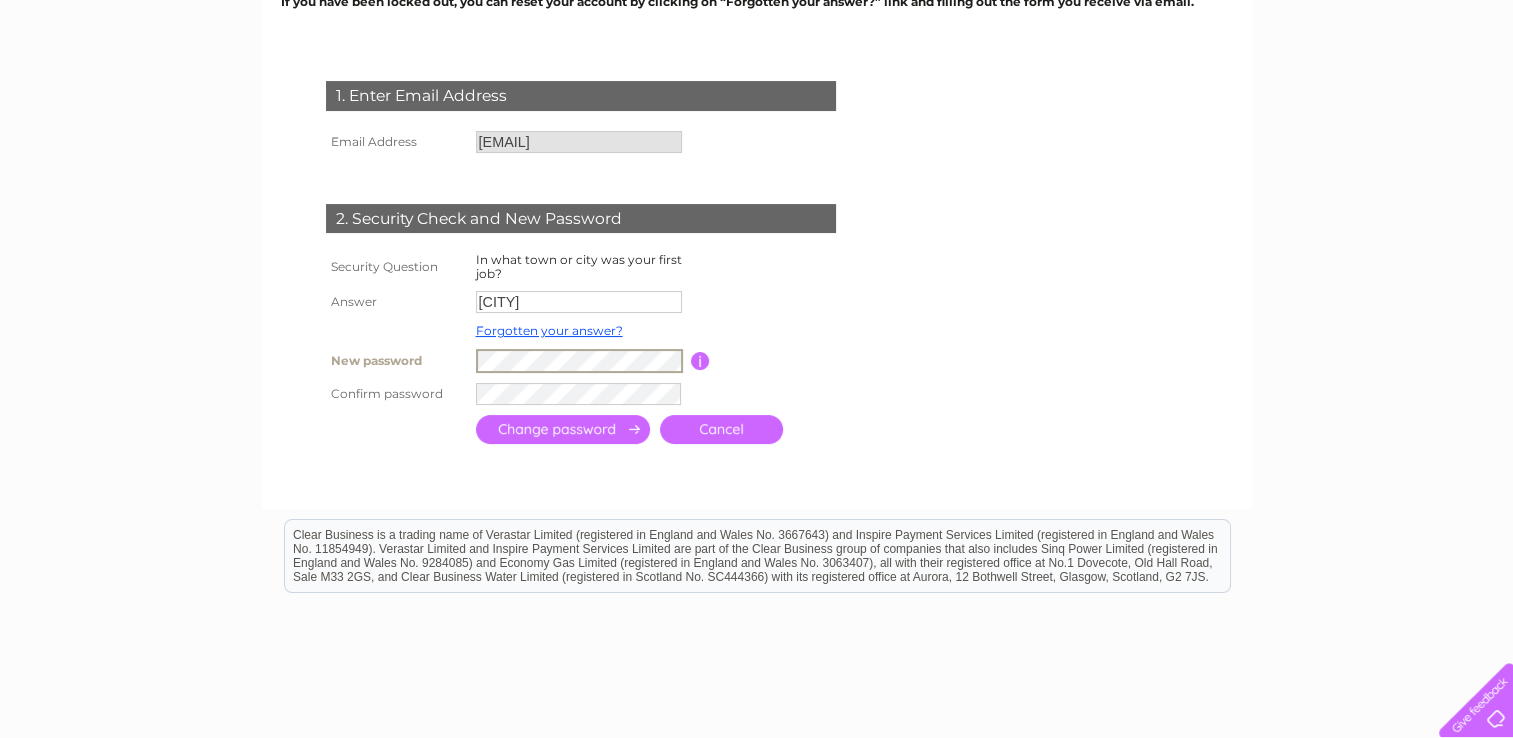 type on "forestlodgeguns@outlook.com" 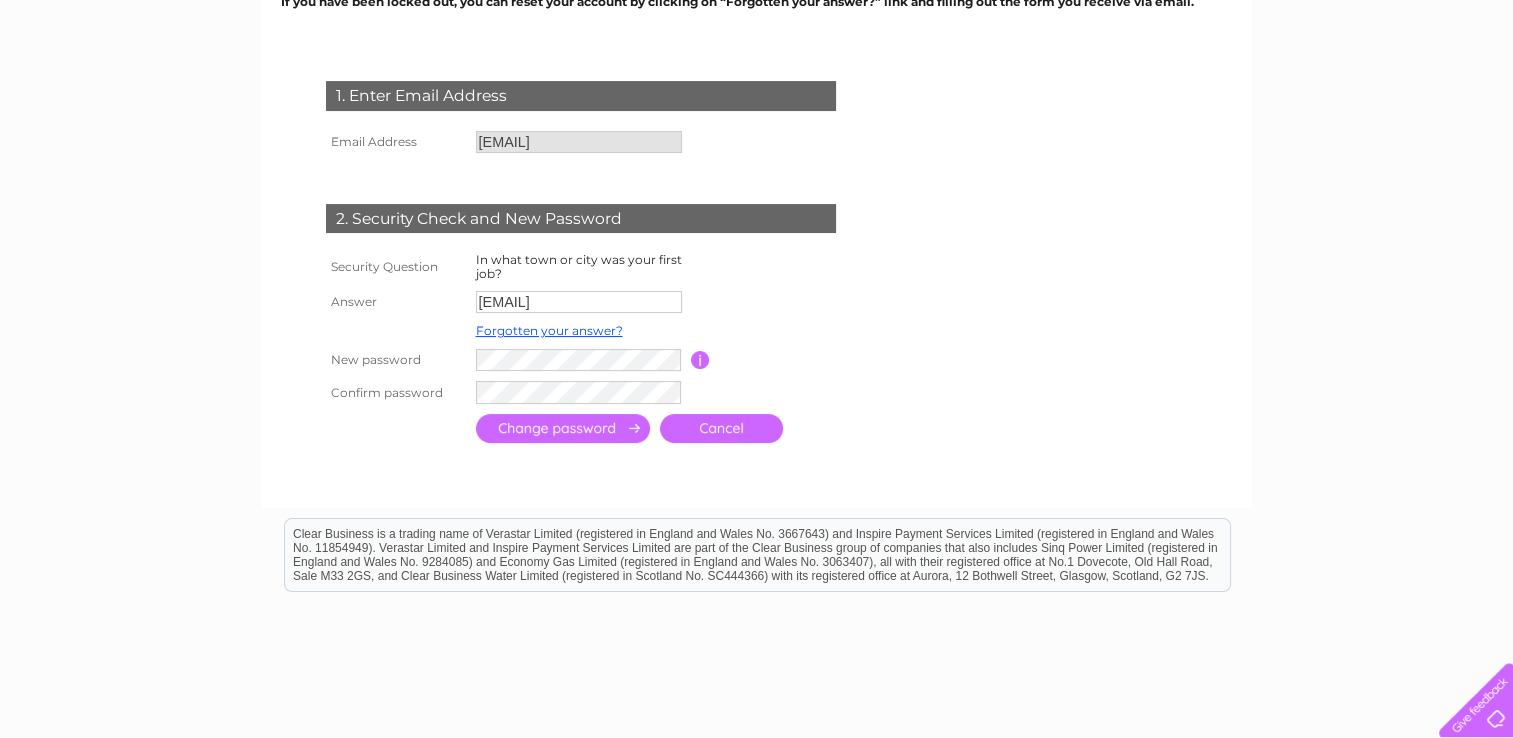 click at bounding box center (700, 360) 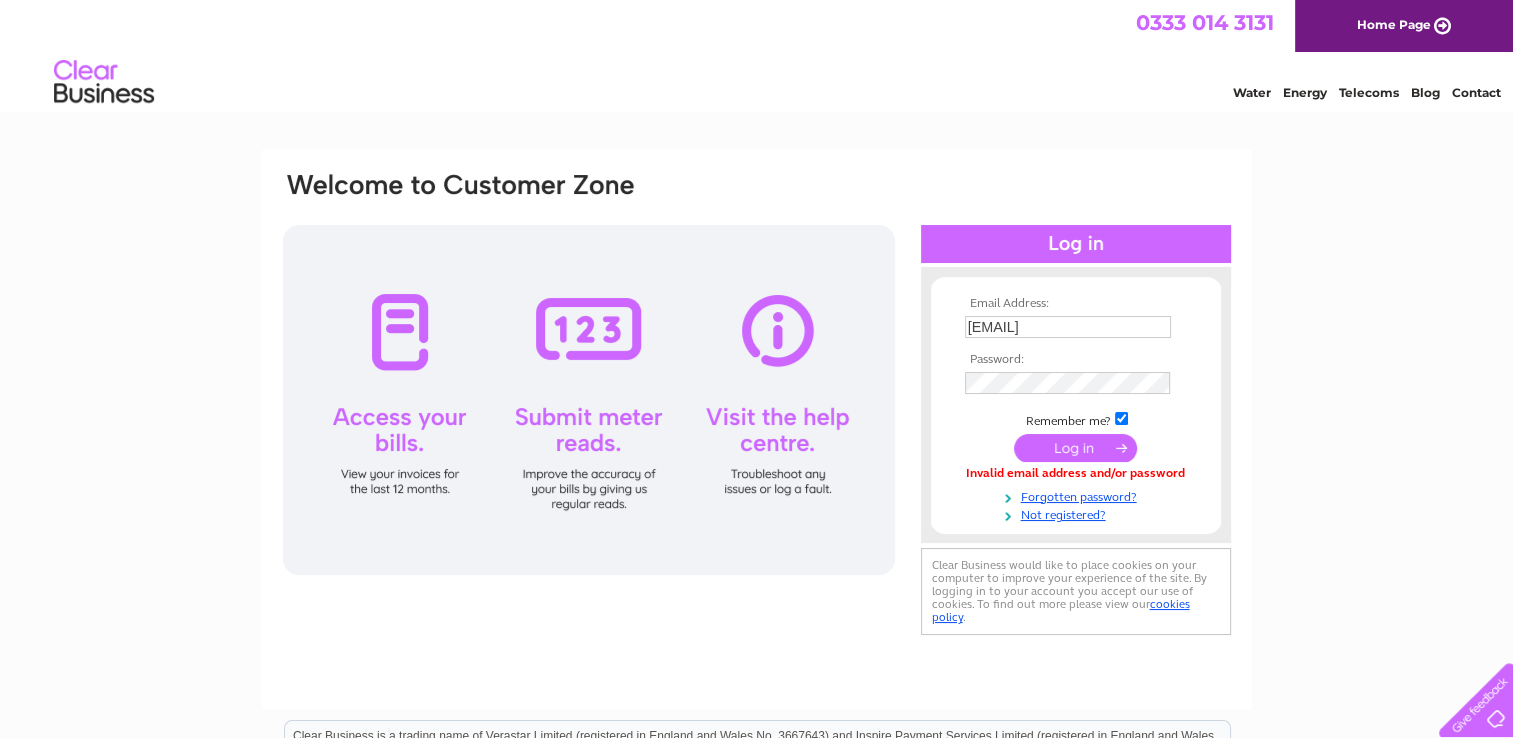 scroll, scrollTop: 0, scrollLeft: 0, axis: both 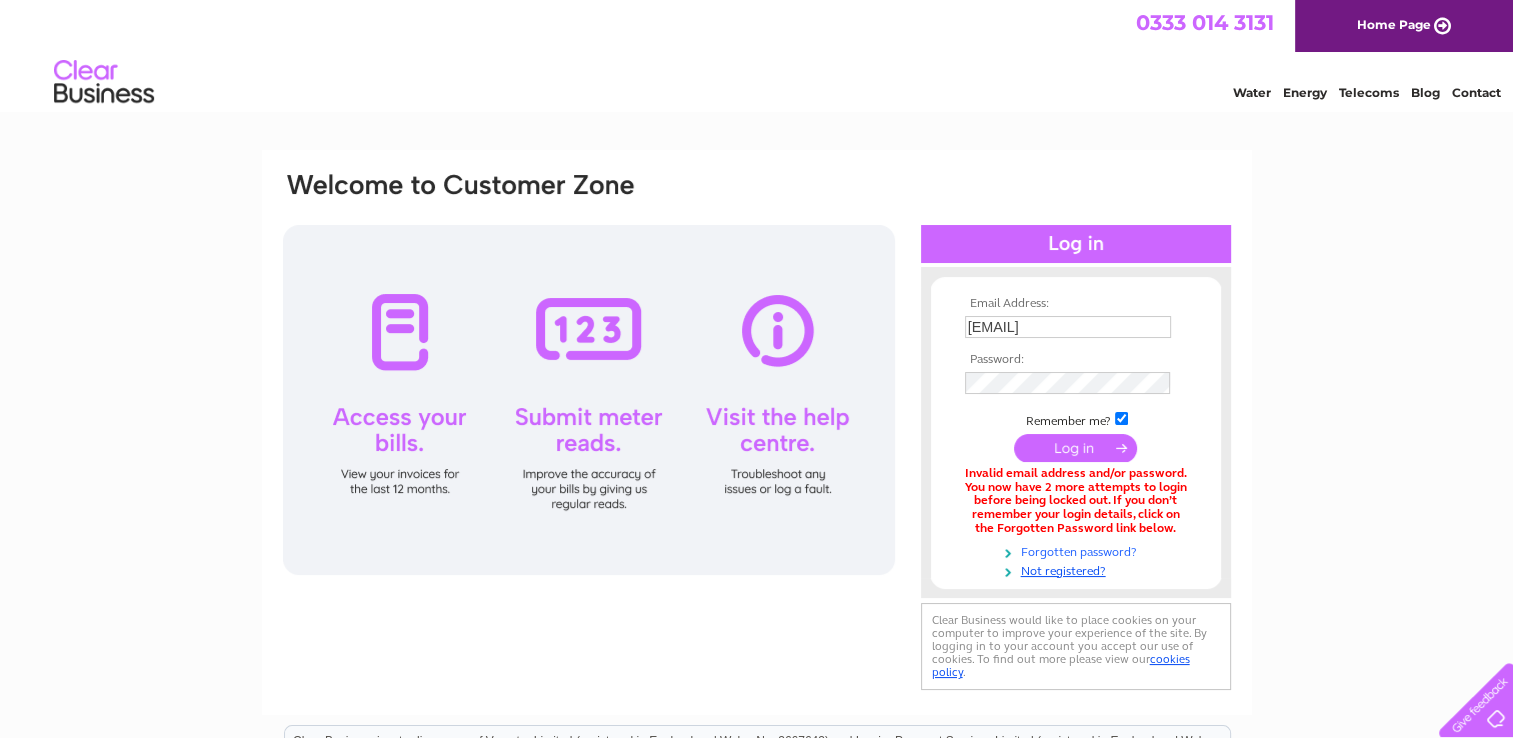 click on "Forgotten password?" at bounding box center (1078, 550) 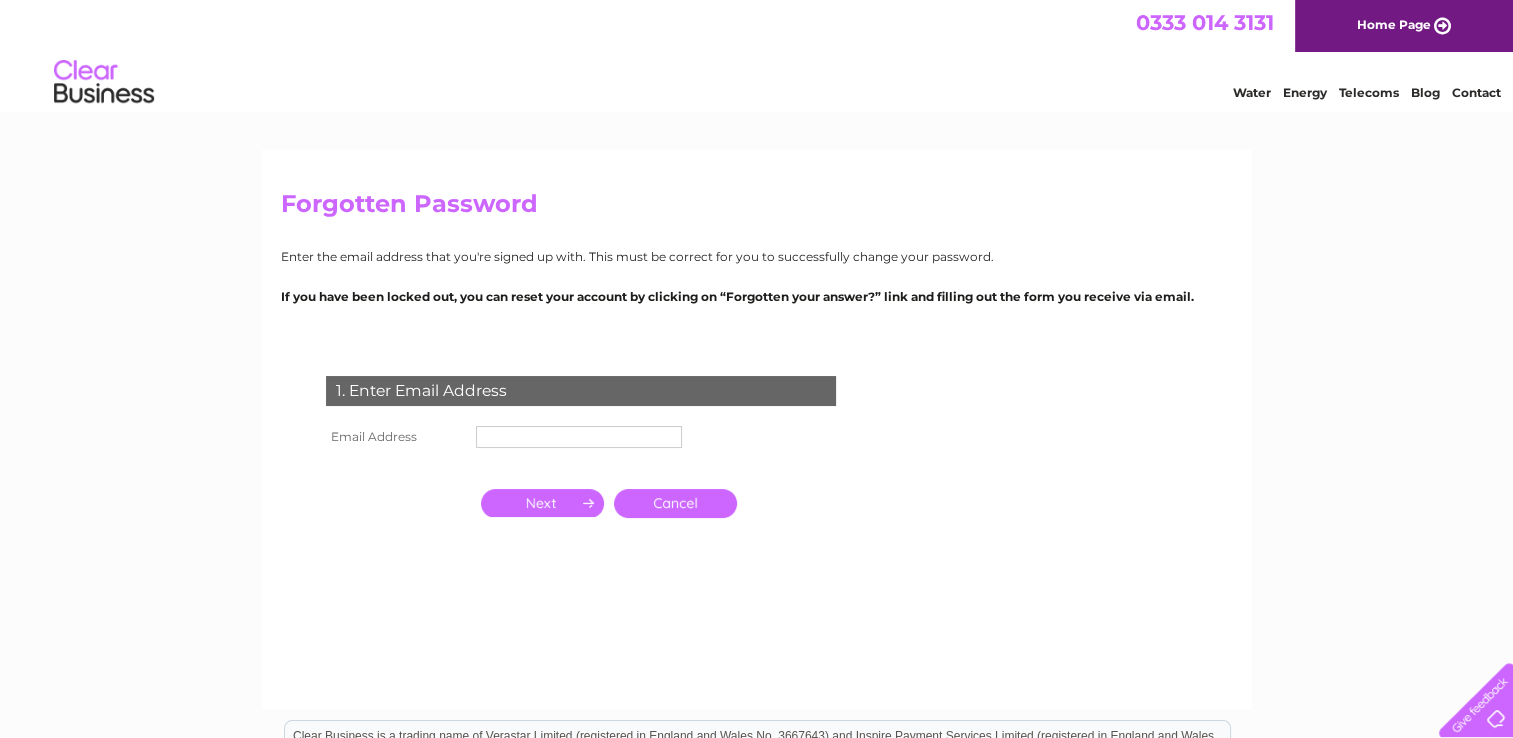 scroll, scrollTop: 0, scrollLeft: 0, axis: both 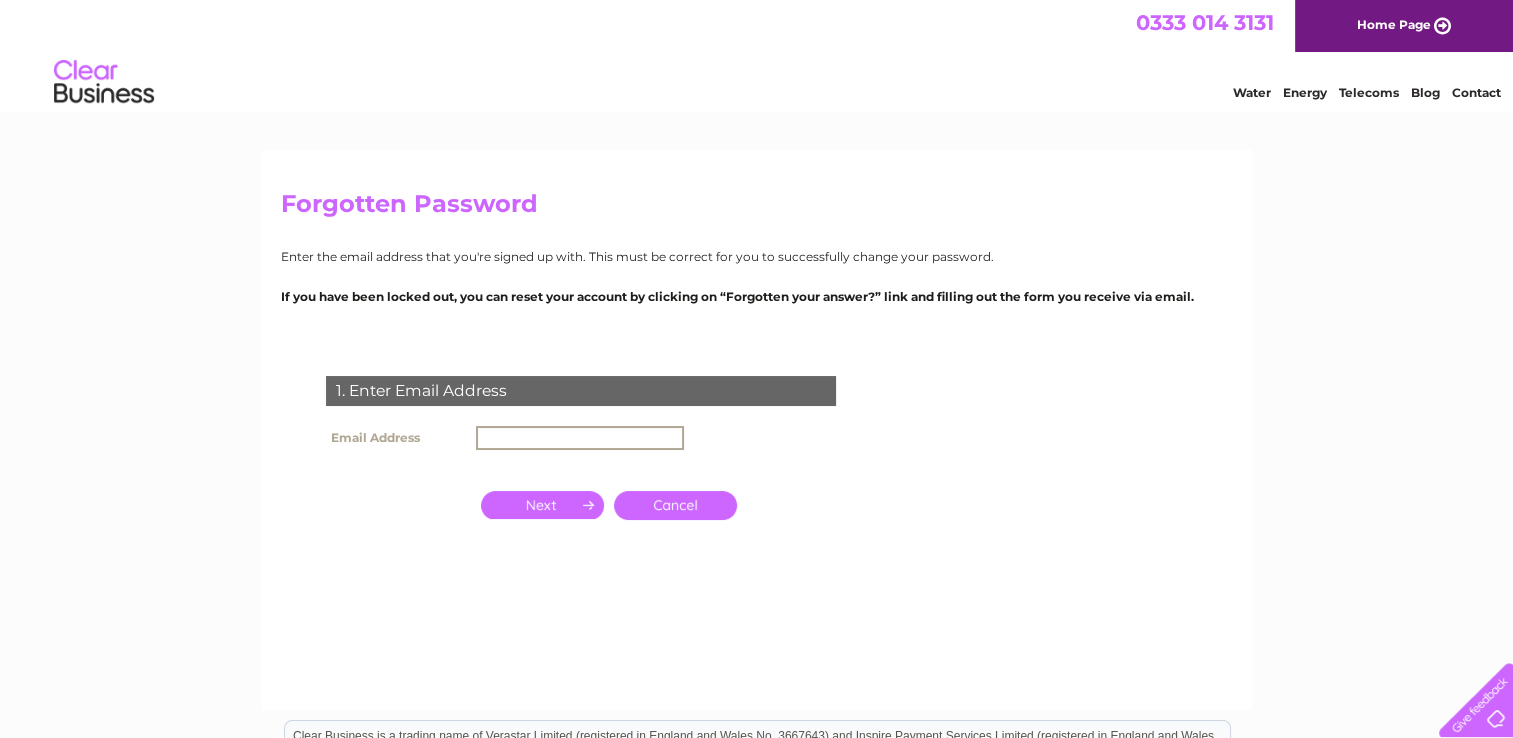 click at bounding box center (580, 438) 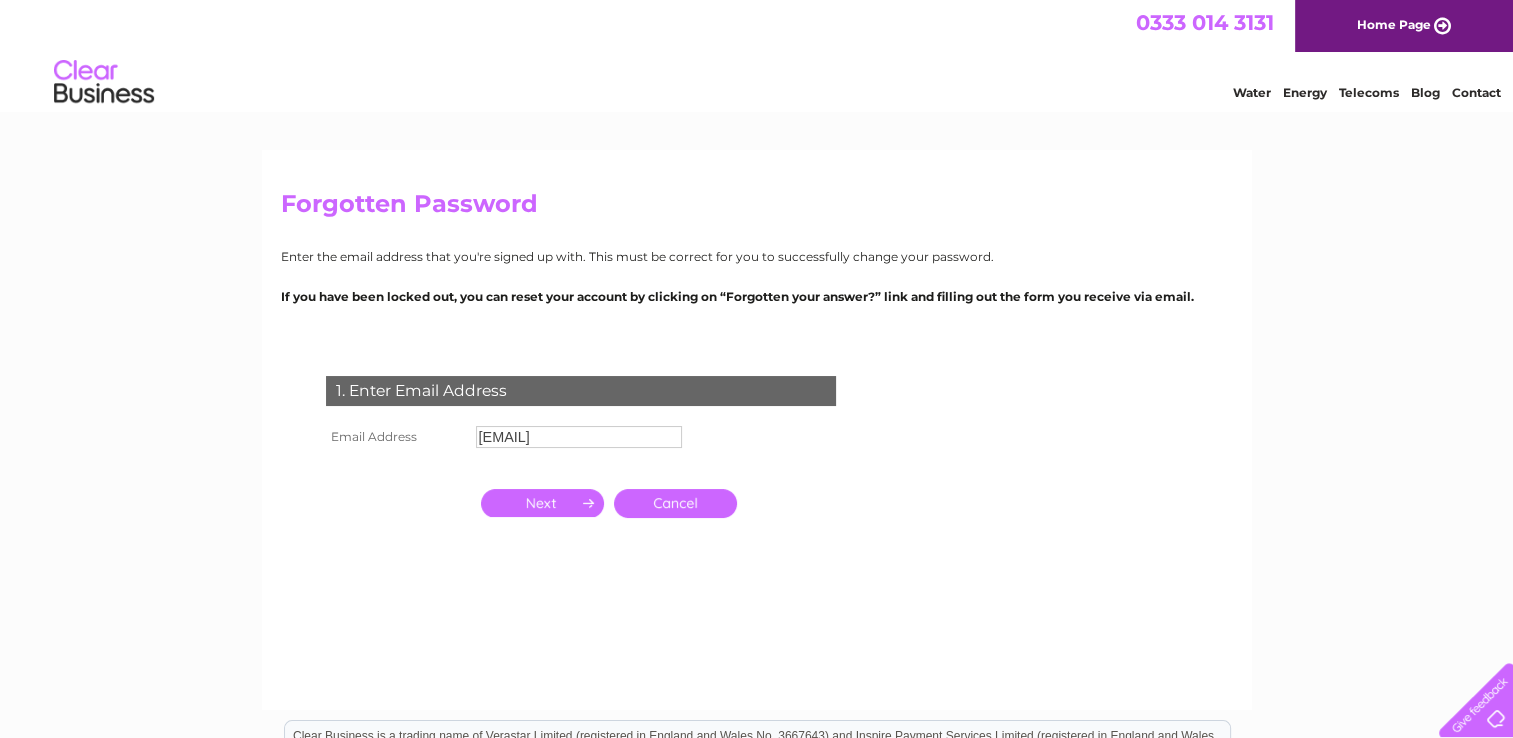 click at bounding box center (542, 503) 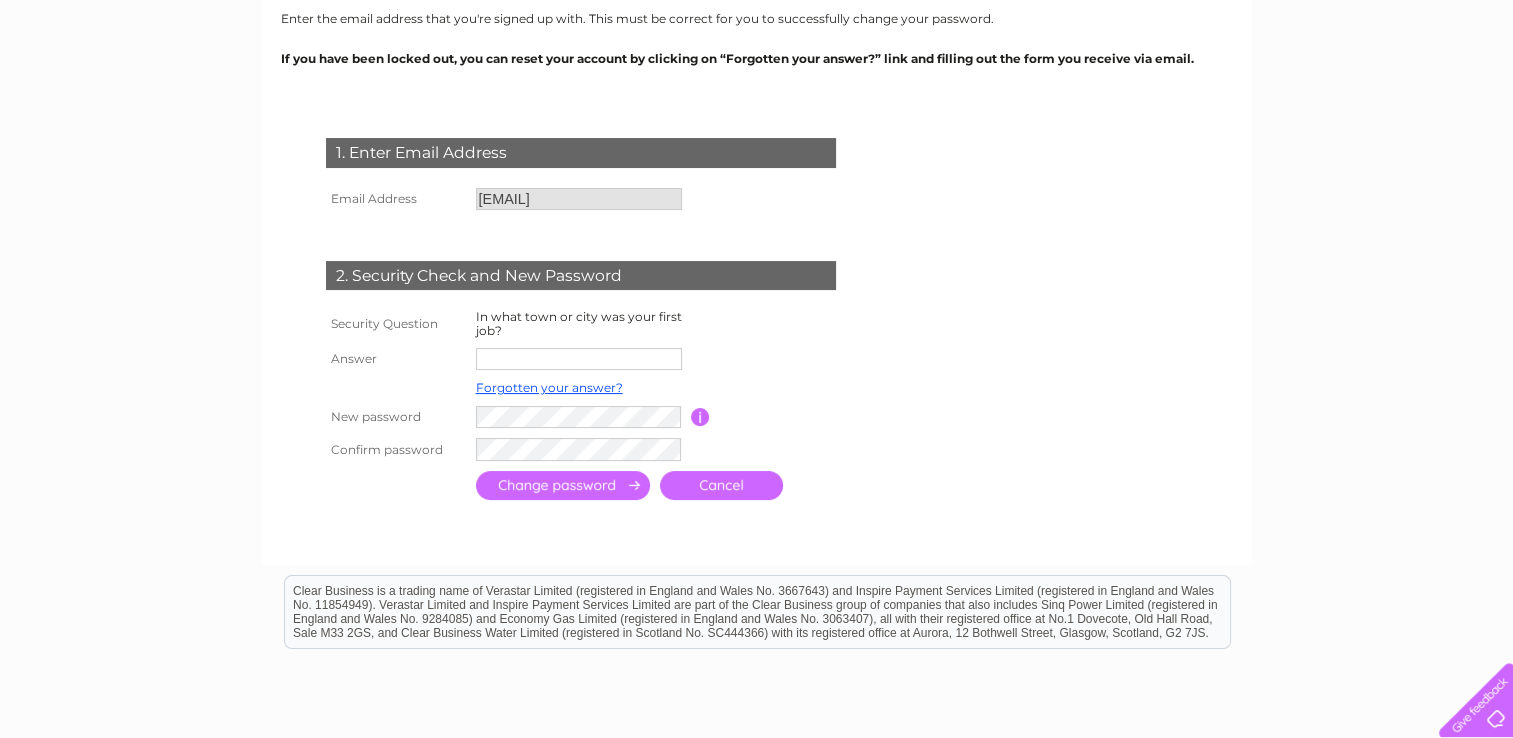 scroll, scrollTop: 263, scrollLeft: 0, axis: vertical 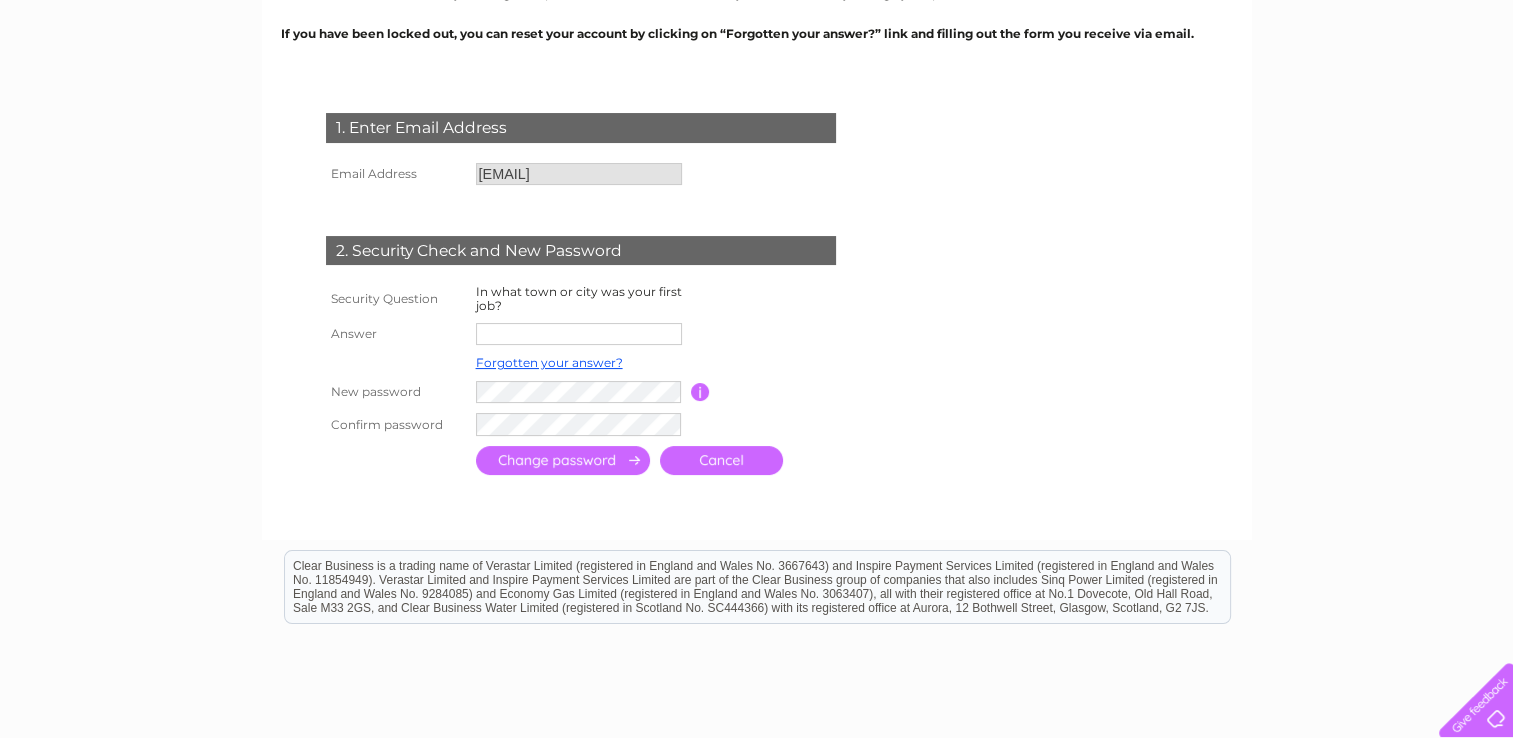 click at bounding box center (579, 334) 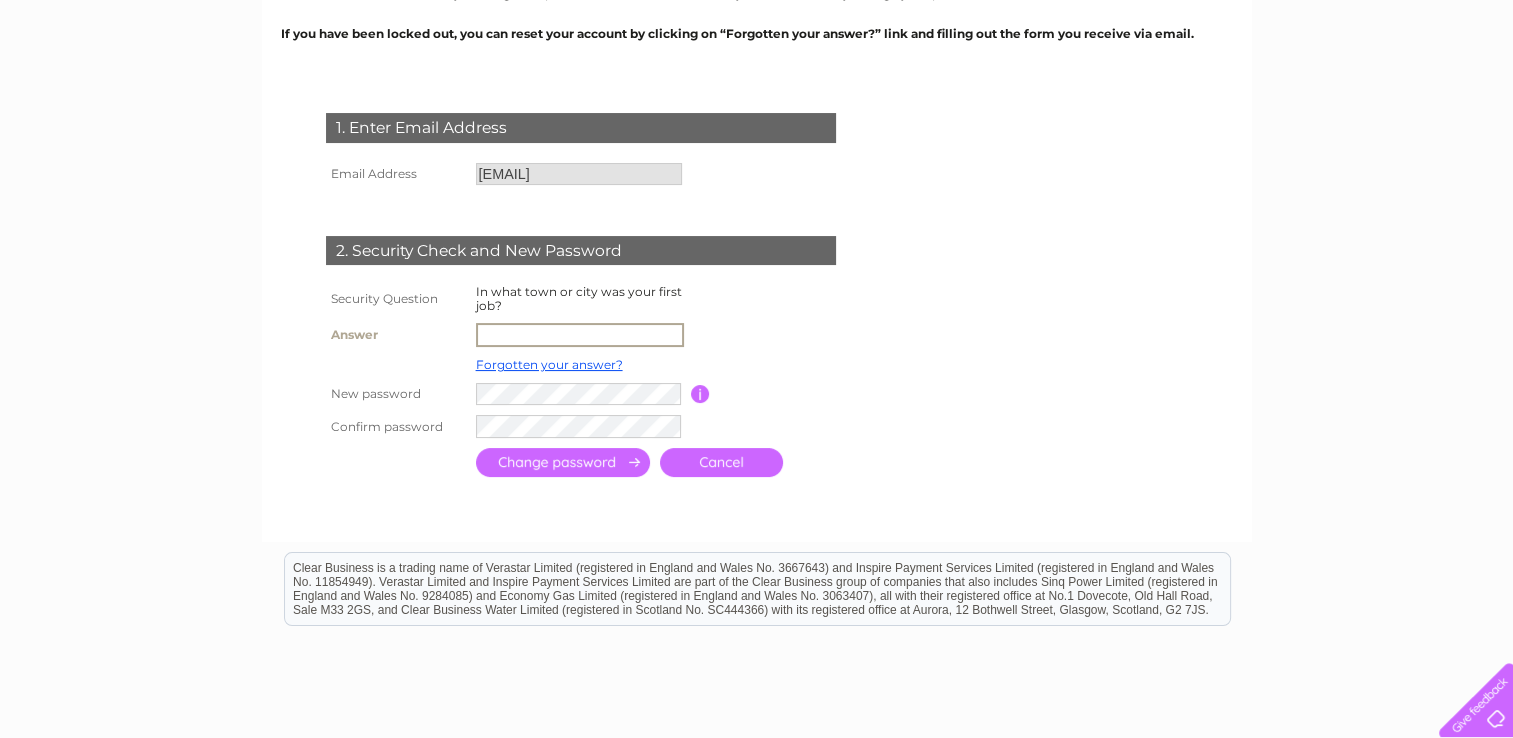 type on "retford" 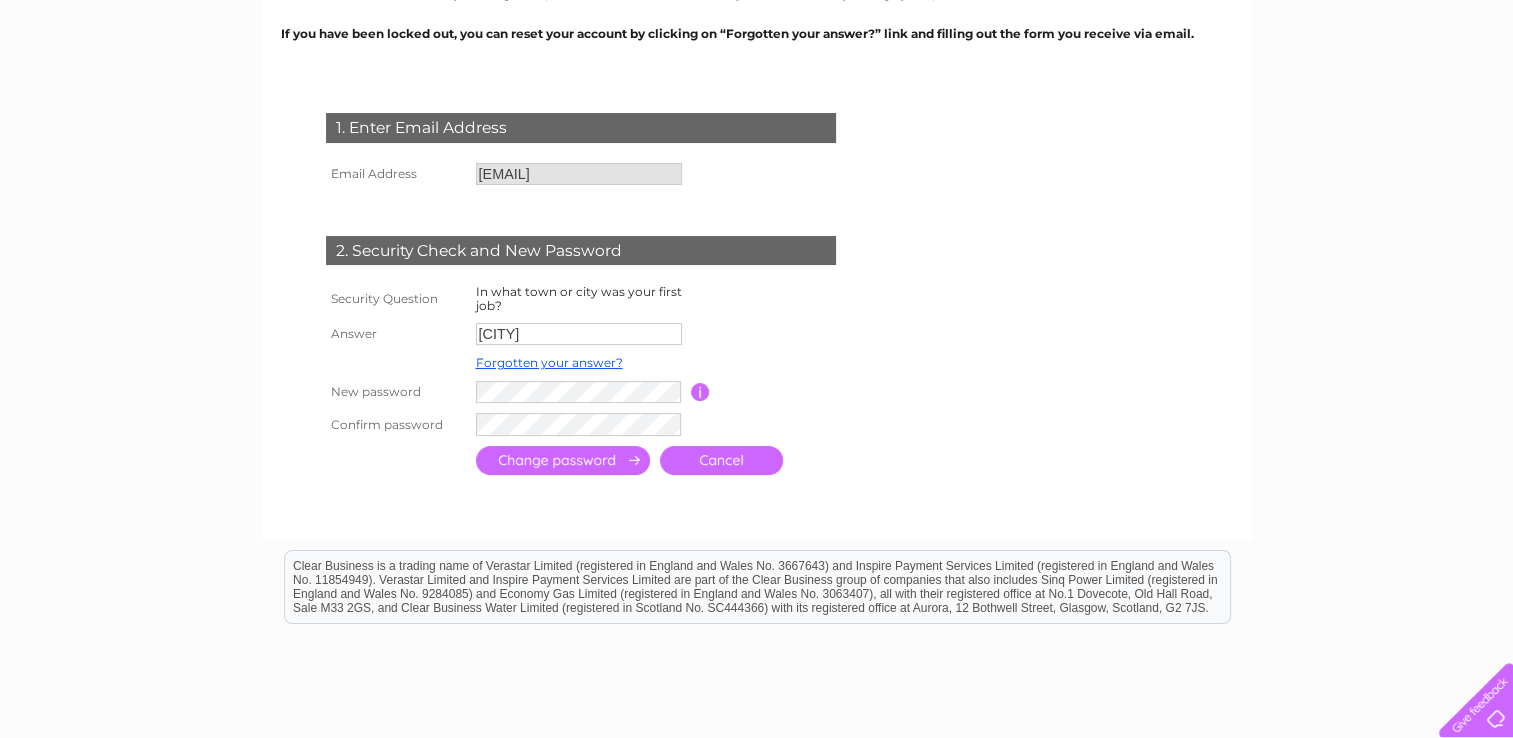 click at bounding box center (563, 460) 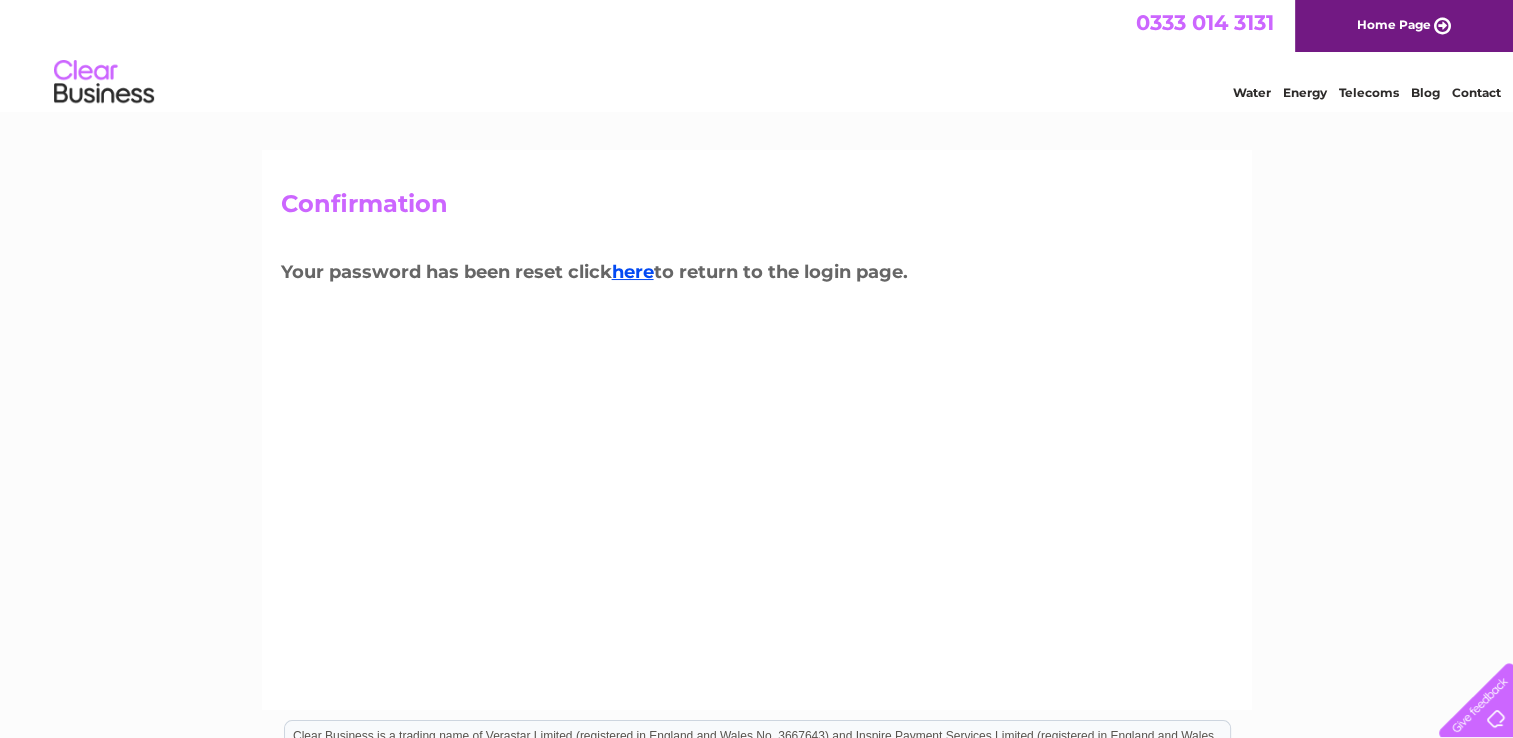 scroll, scrollTop: 0, scrollLeft: 0, axis: both 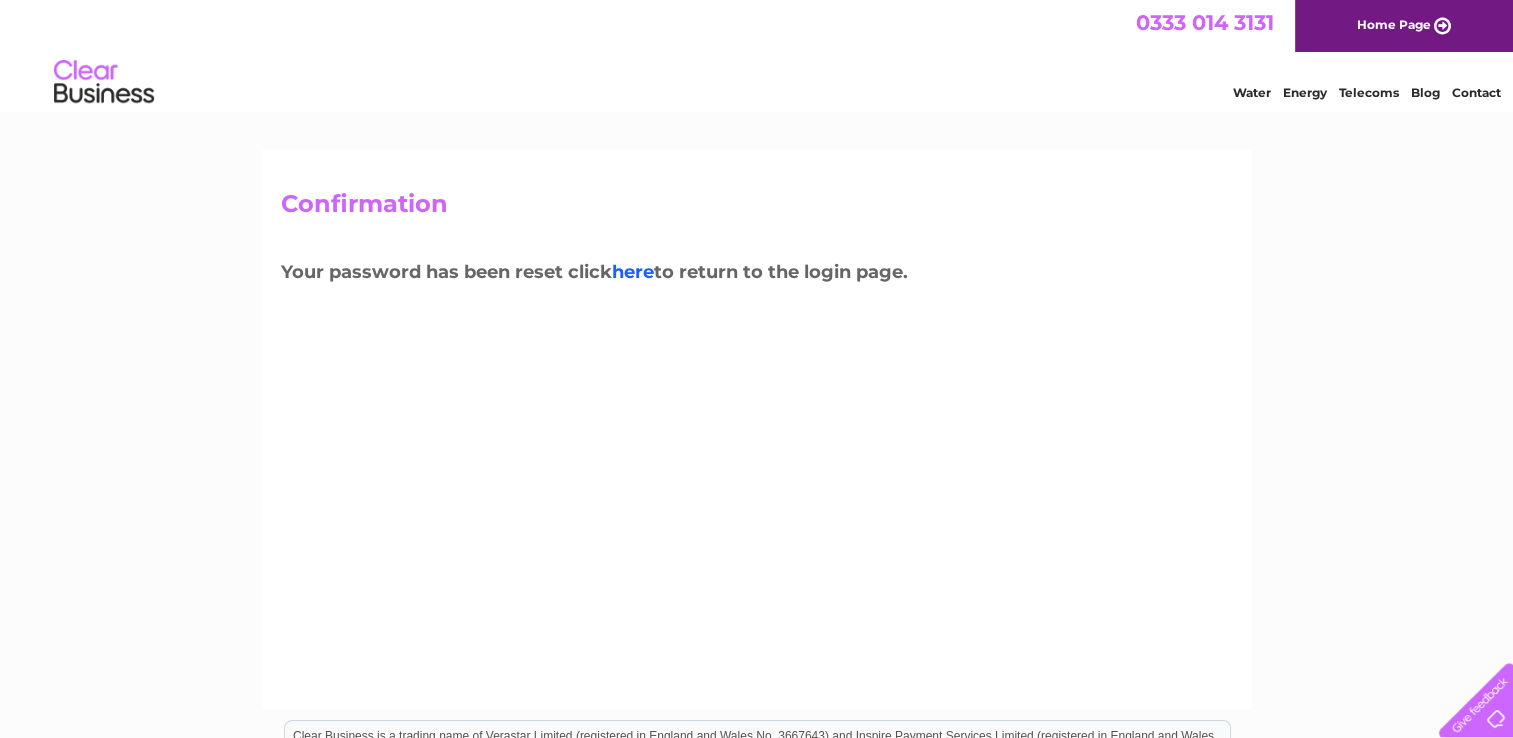 click on "here" at bounding box center [633, 272] 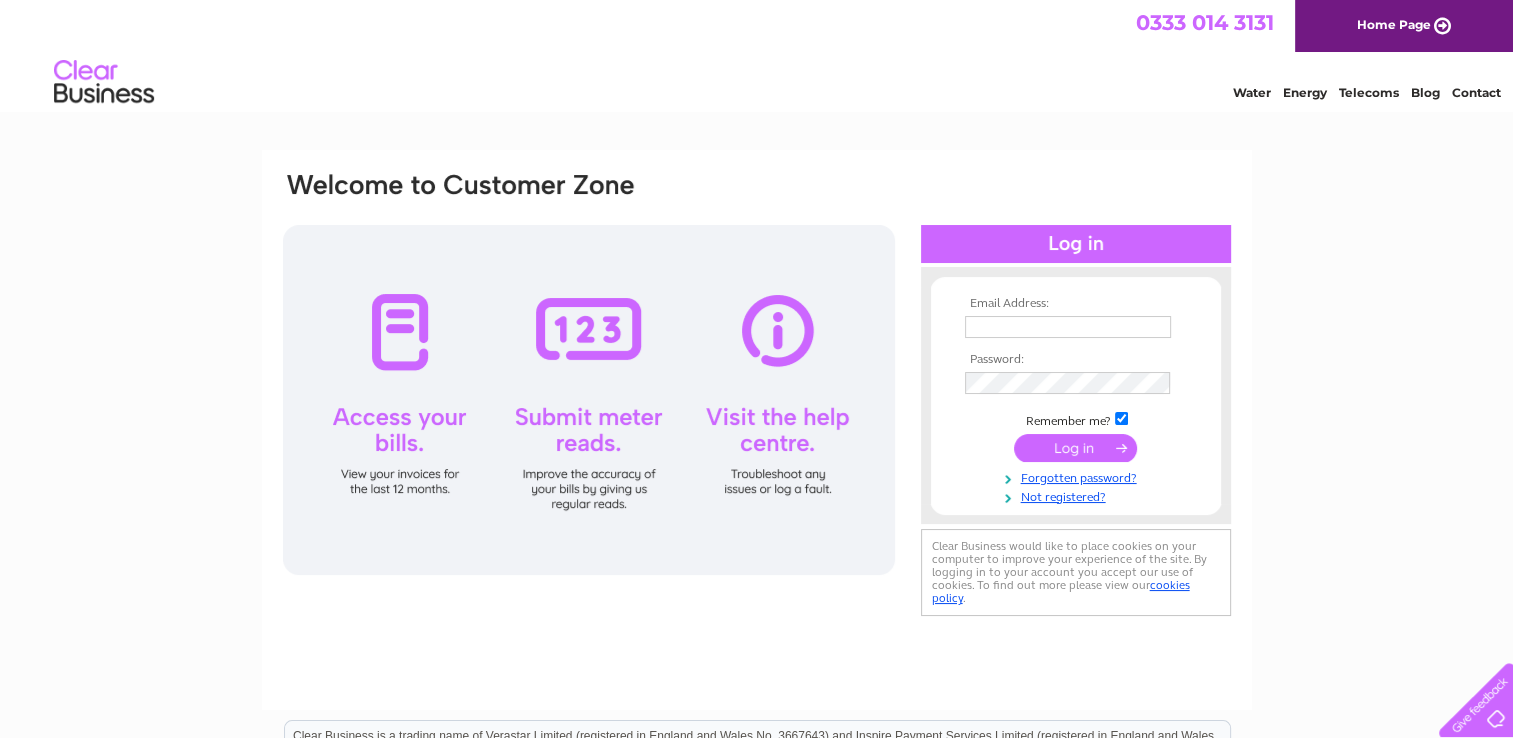 scroll, scrollTop: 0, scrollLeft: 0, axis: both 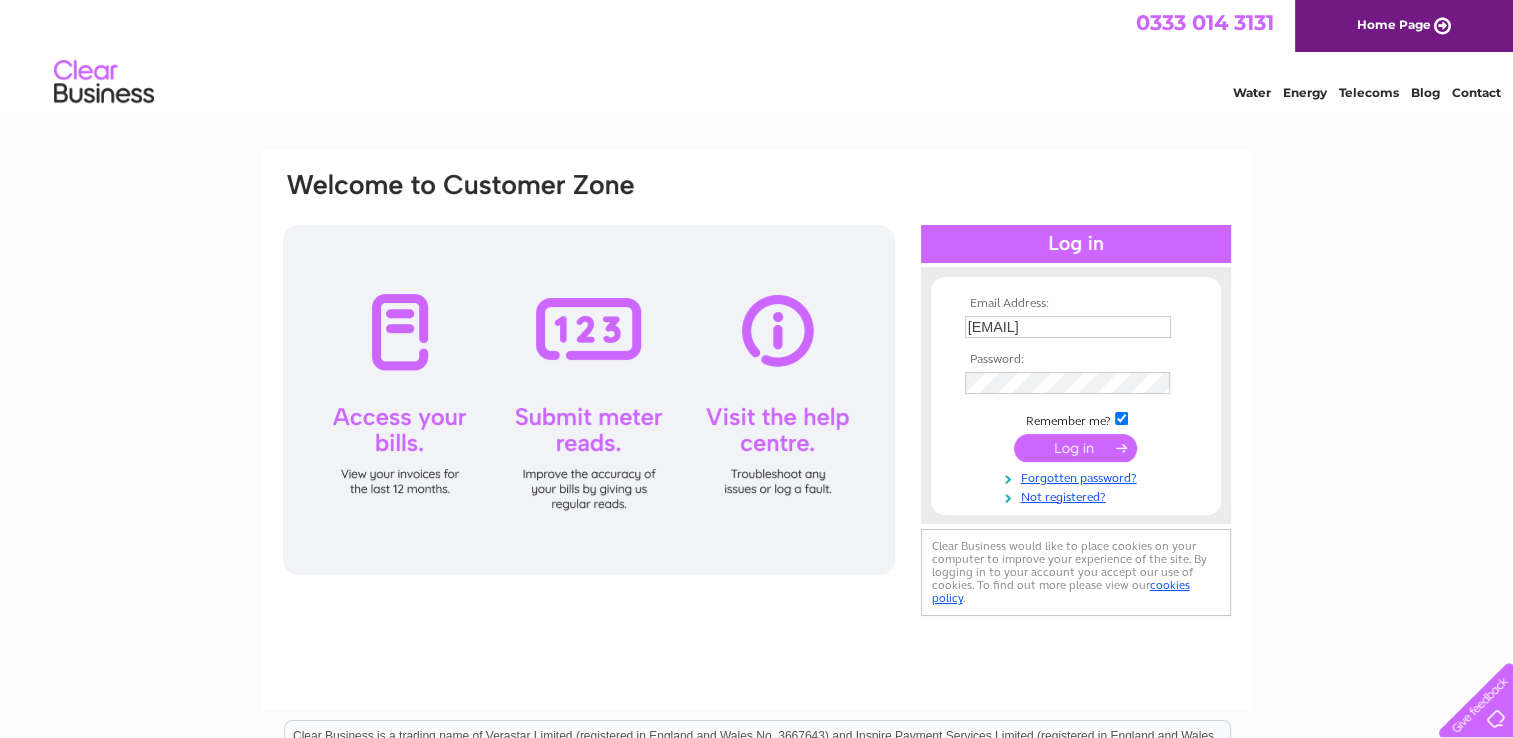 click at bounding box center (1075, 448) 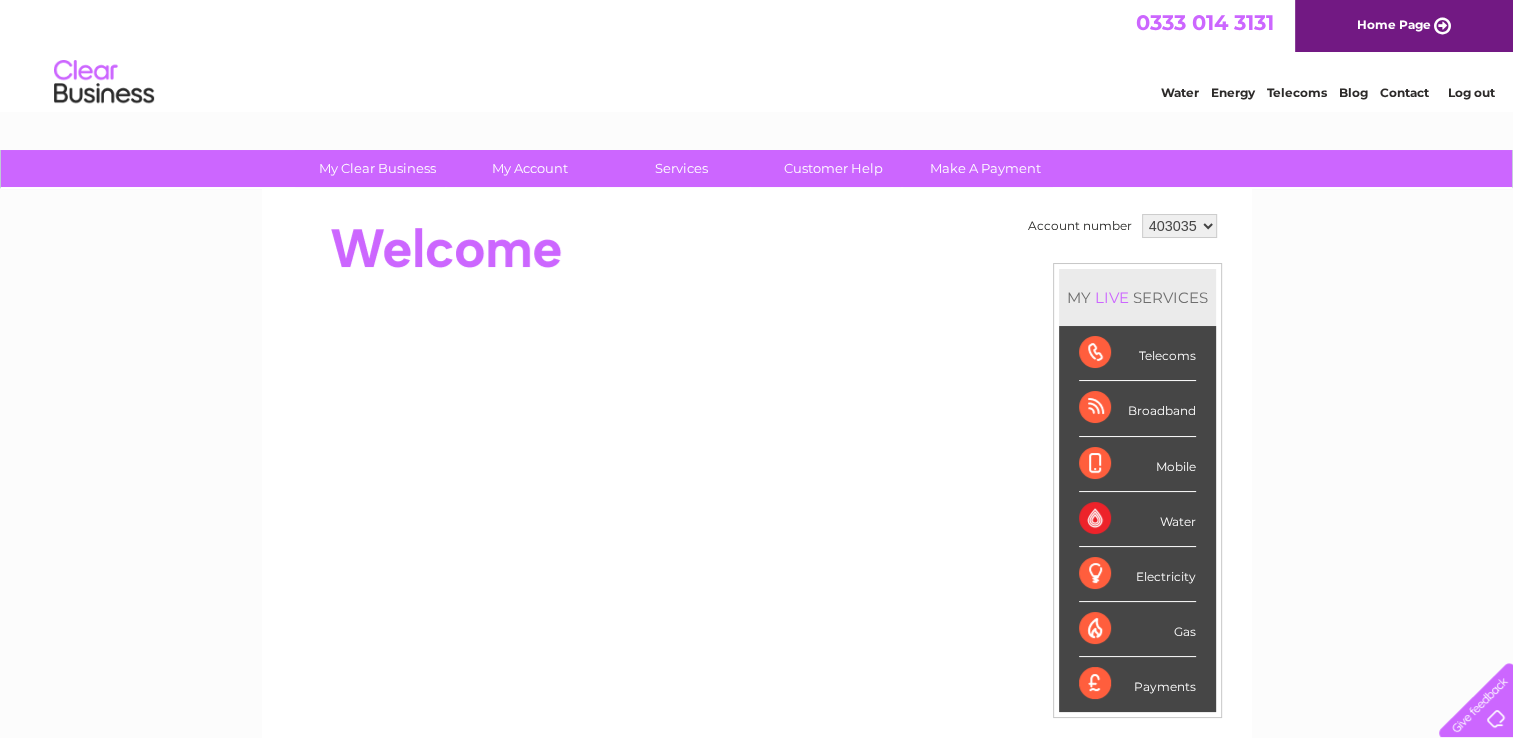 scroll, scrollTop: 0, scrollLeft: 0, axis: both 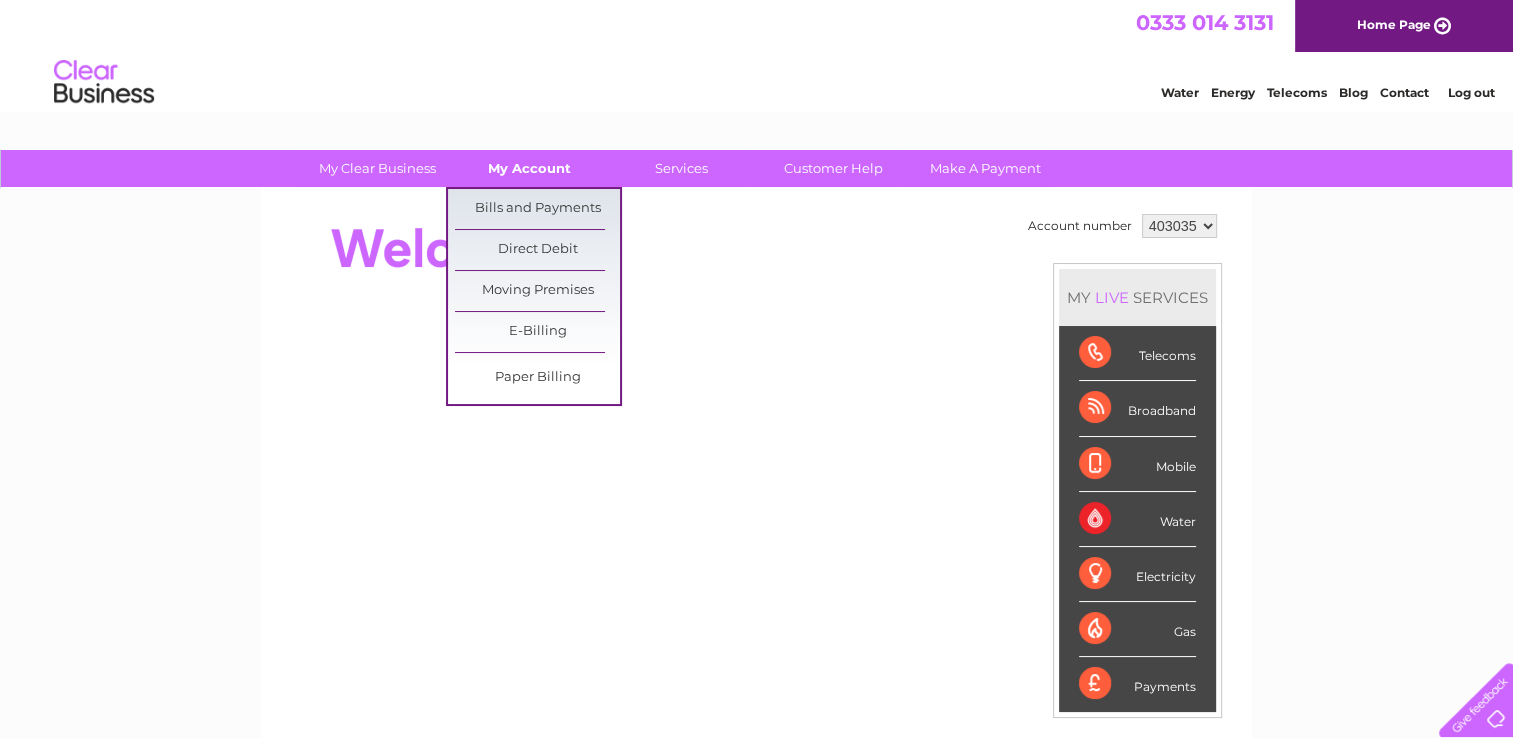 click on "My Account" at bounding box center (529, 168) 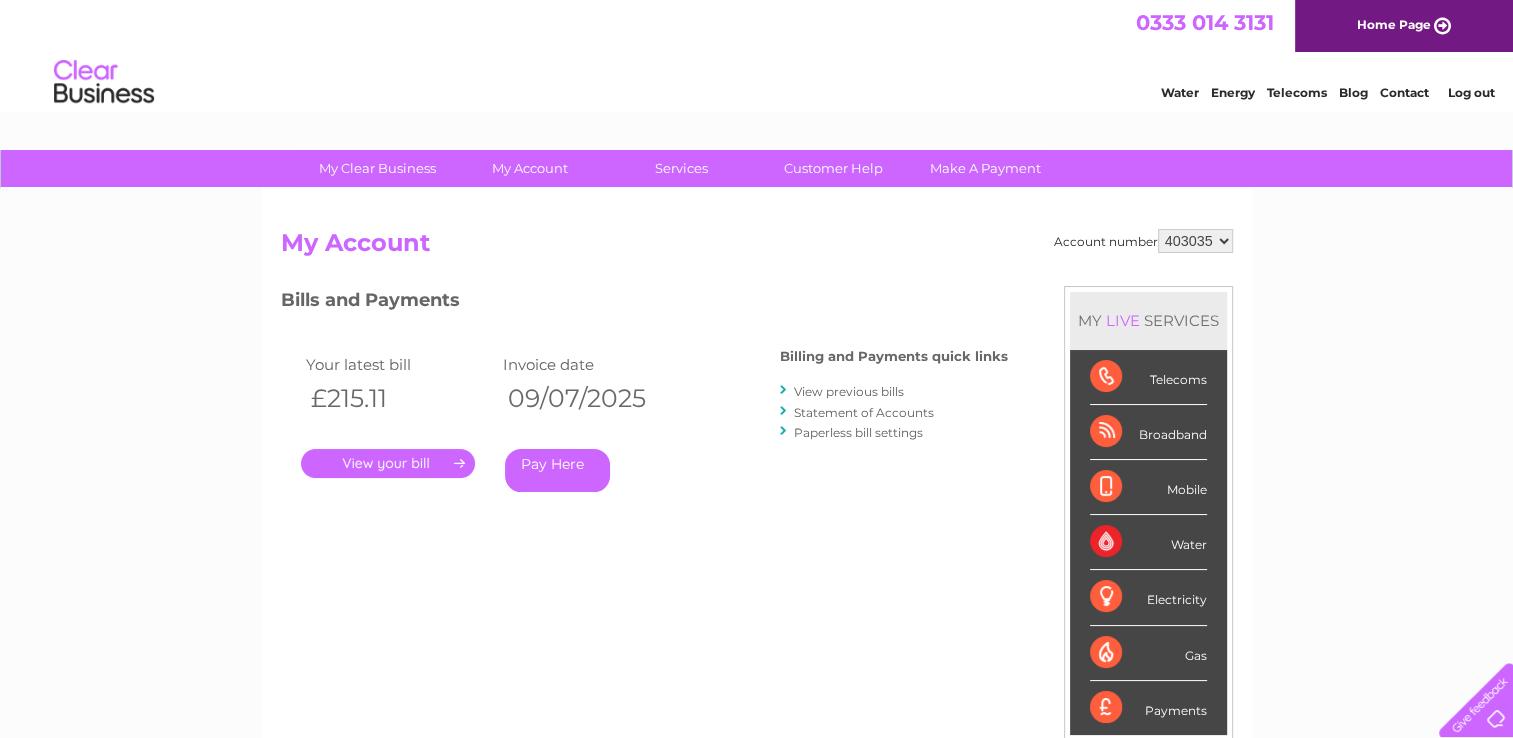 scroll, scrollTop: 88, scrollLeft: 0, axis: vertical 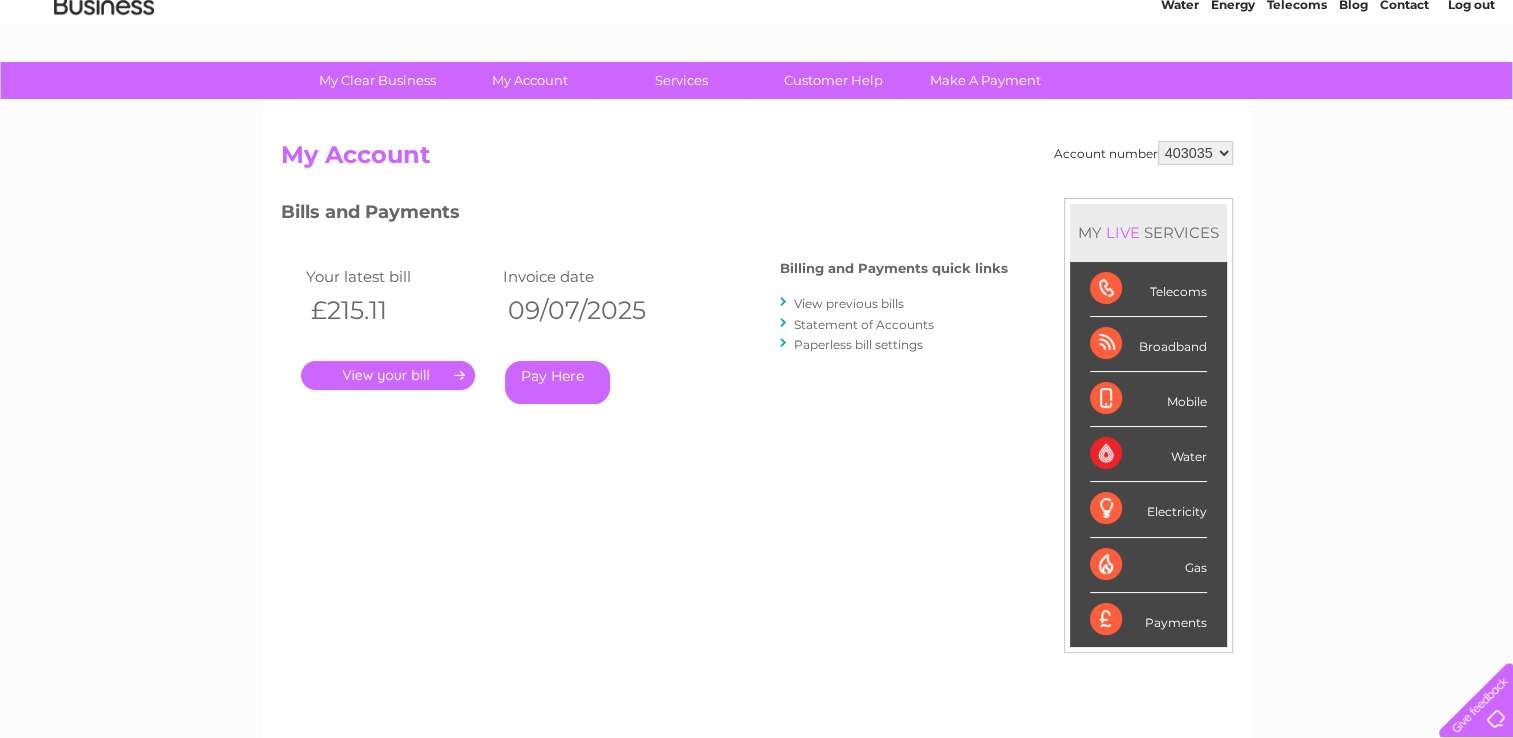 click on "." at bounding box center (388, 375) 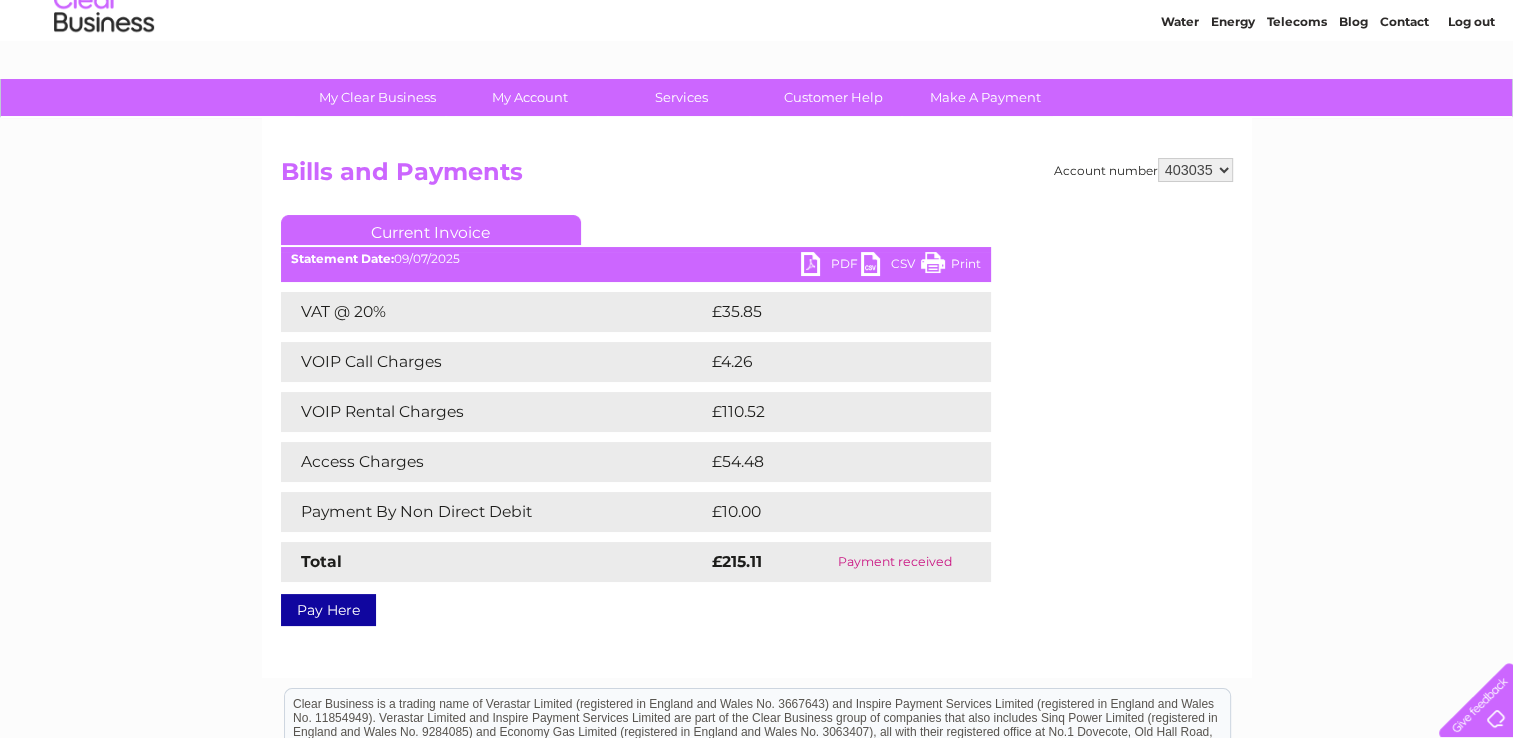 scroll, scrollTop: 72, scrollLeft: 0, axis: vertical 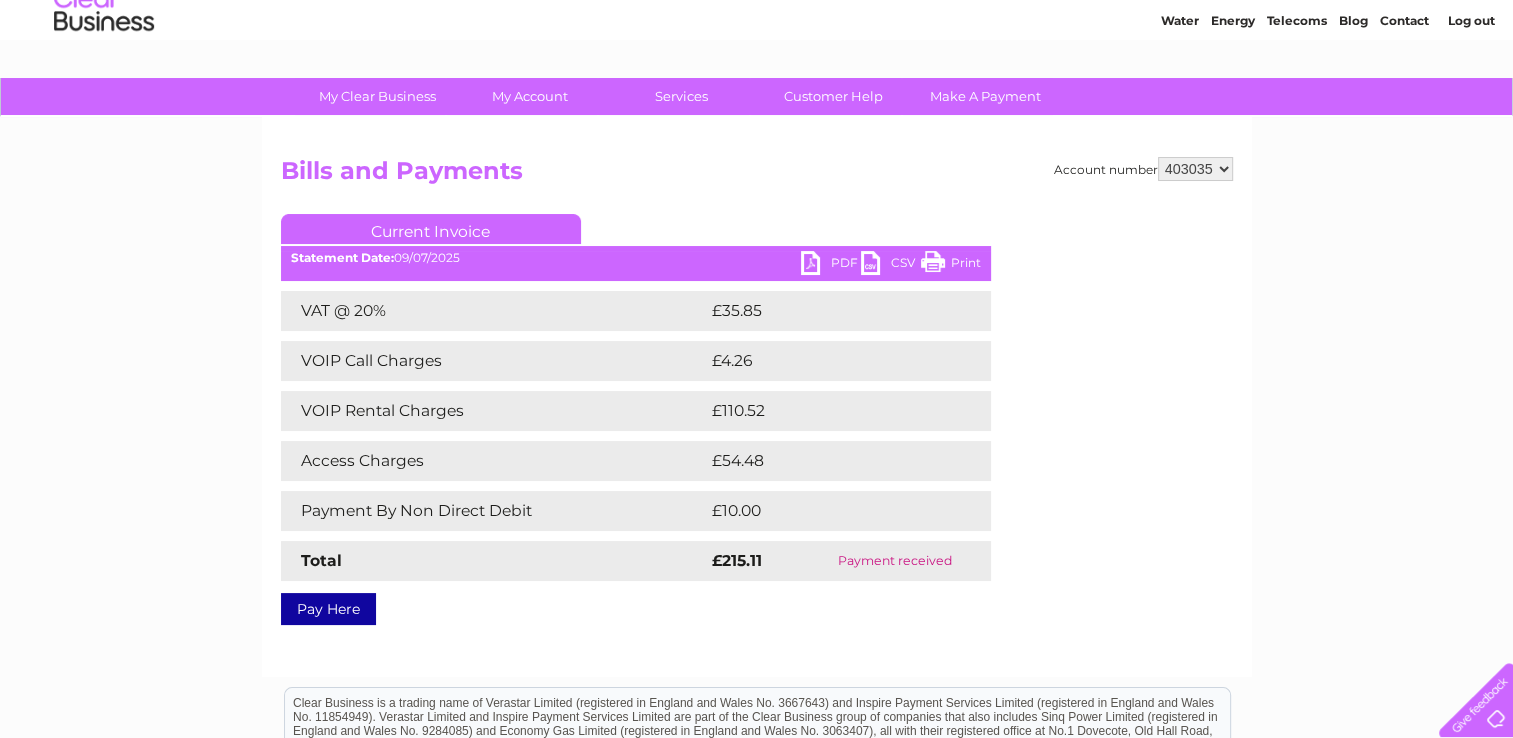click on "PDF" at bounding box center (831, 265) 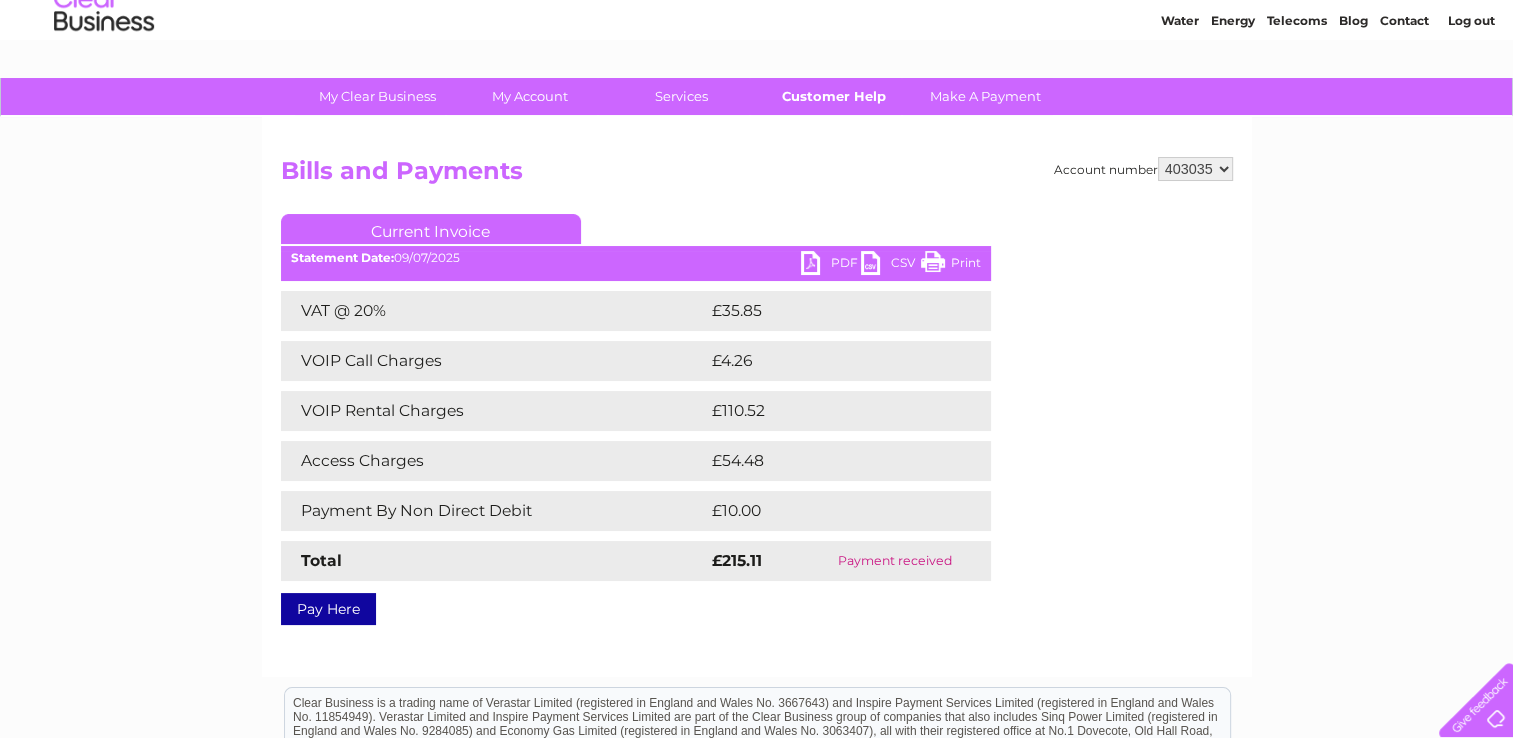 click on "Customer Help" at bounding box center [833, 96] 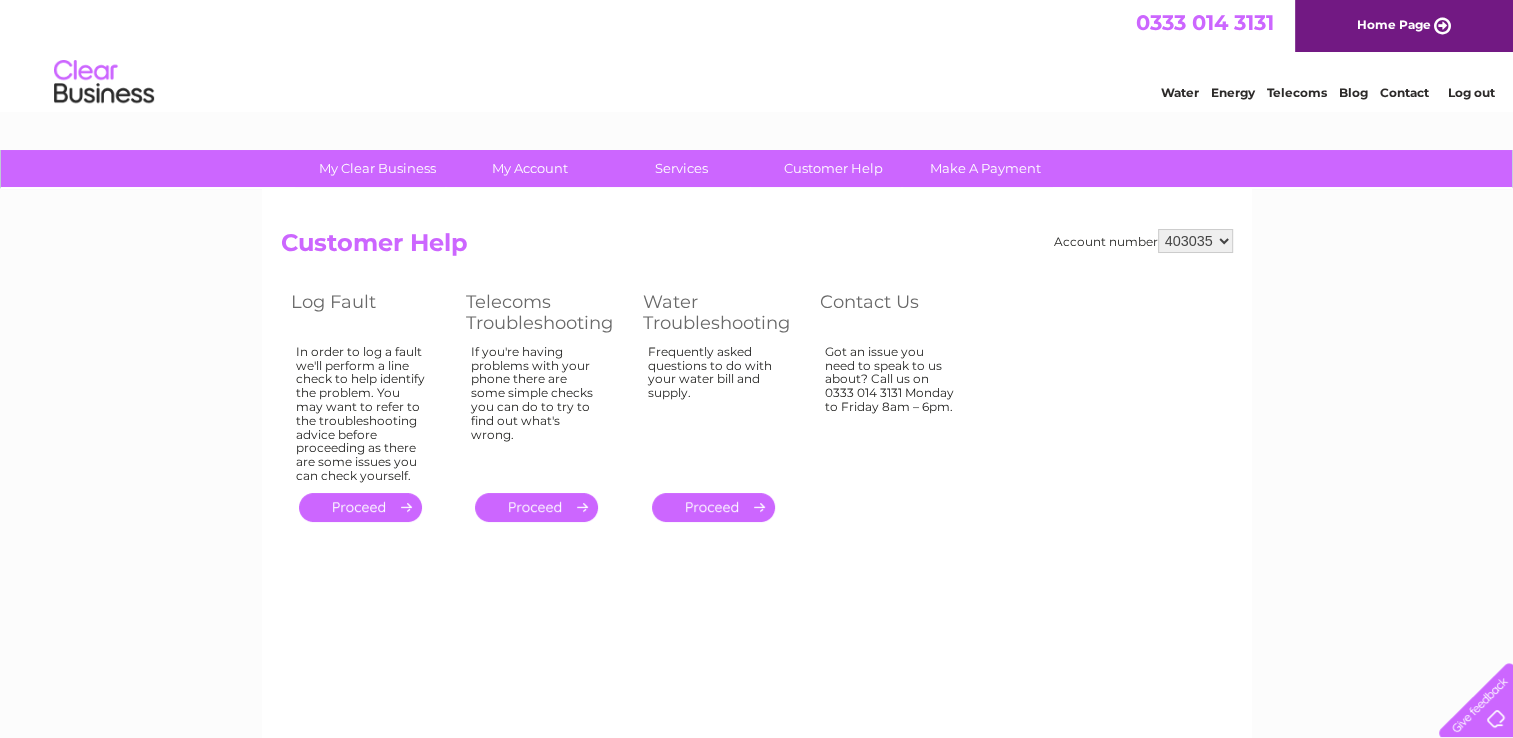 scroll, scrollTop: 0, scrollLeft: 0, axis: both 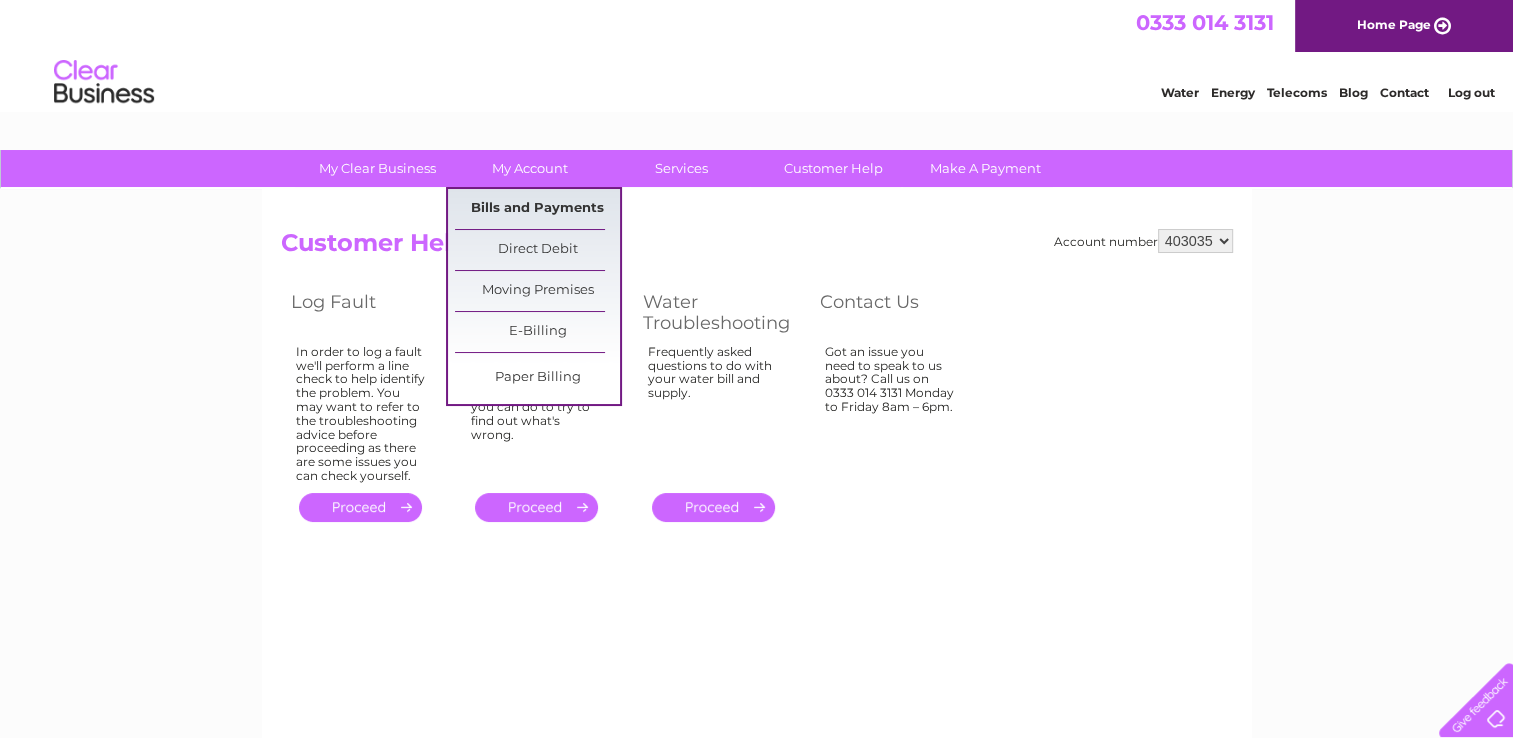click on "Bills and Payments" at bounding box center (537, 209) 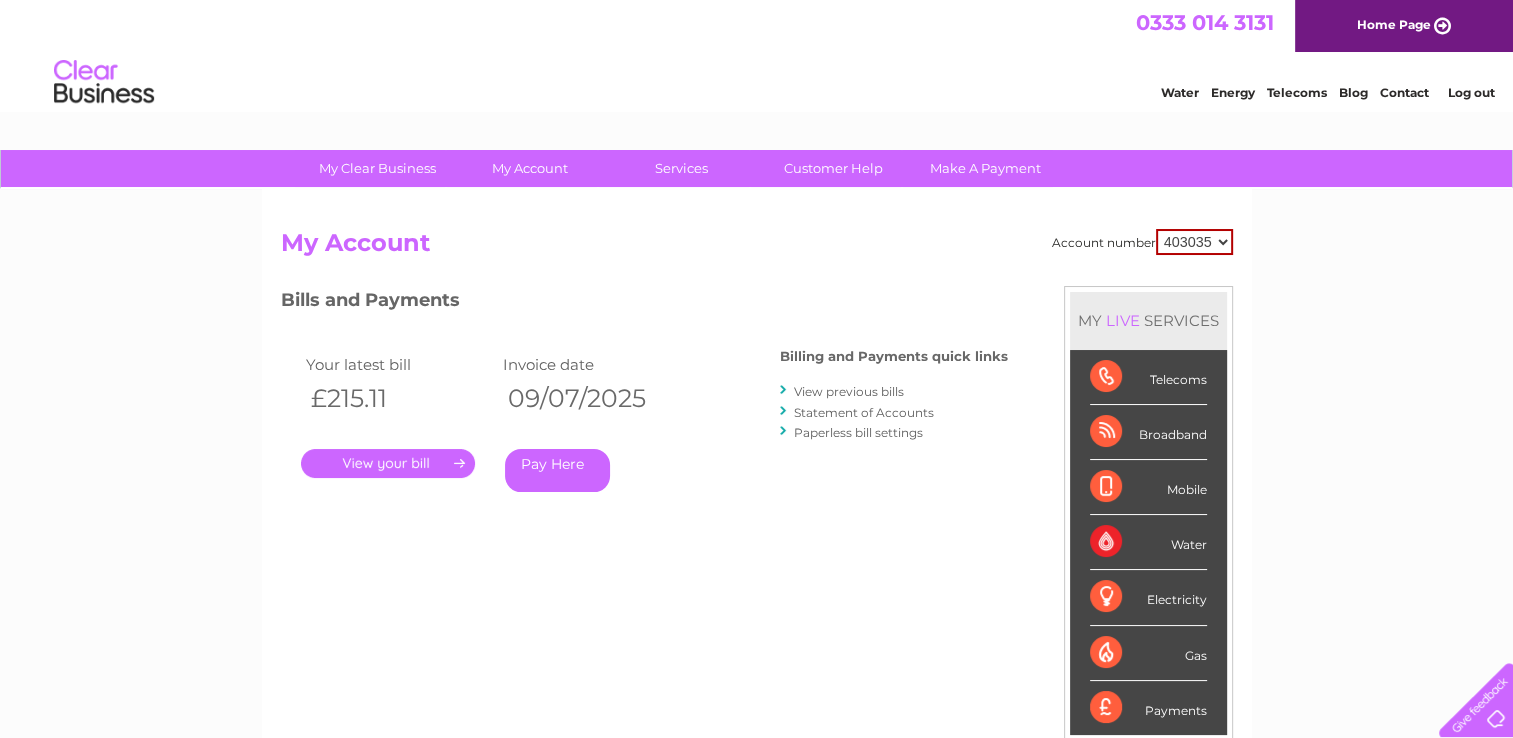 scroll, scrollTop: 0, scrollLeft: 0, axis: both 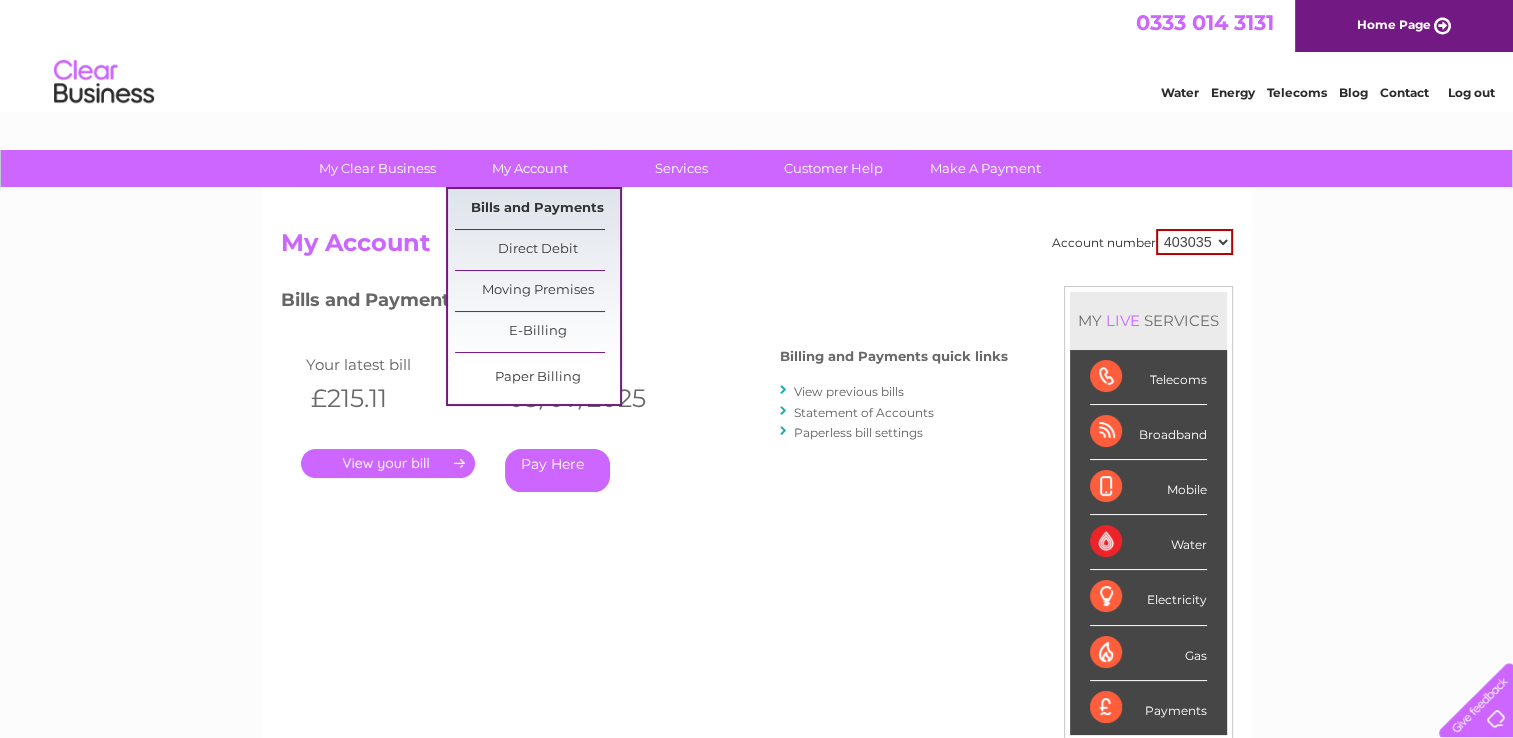 click on "Bills and Payments" at bounding box center (537, 209) 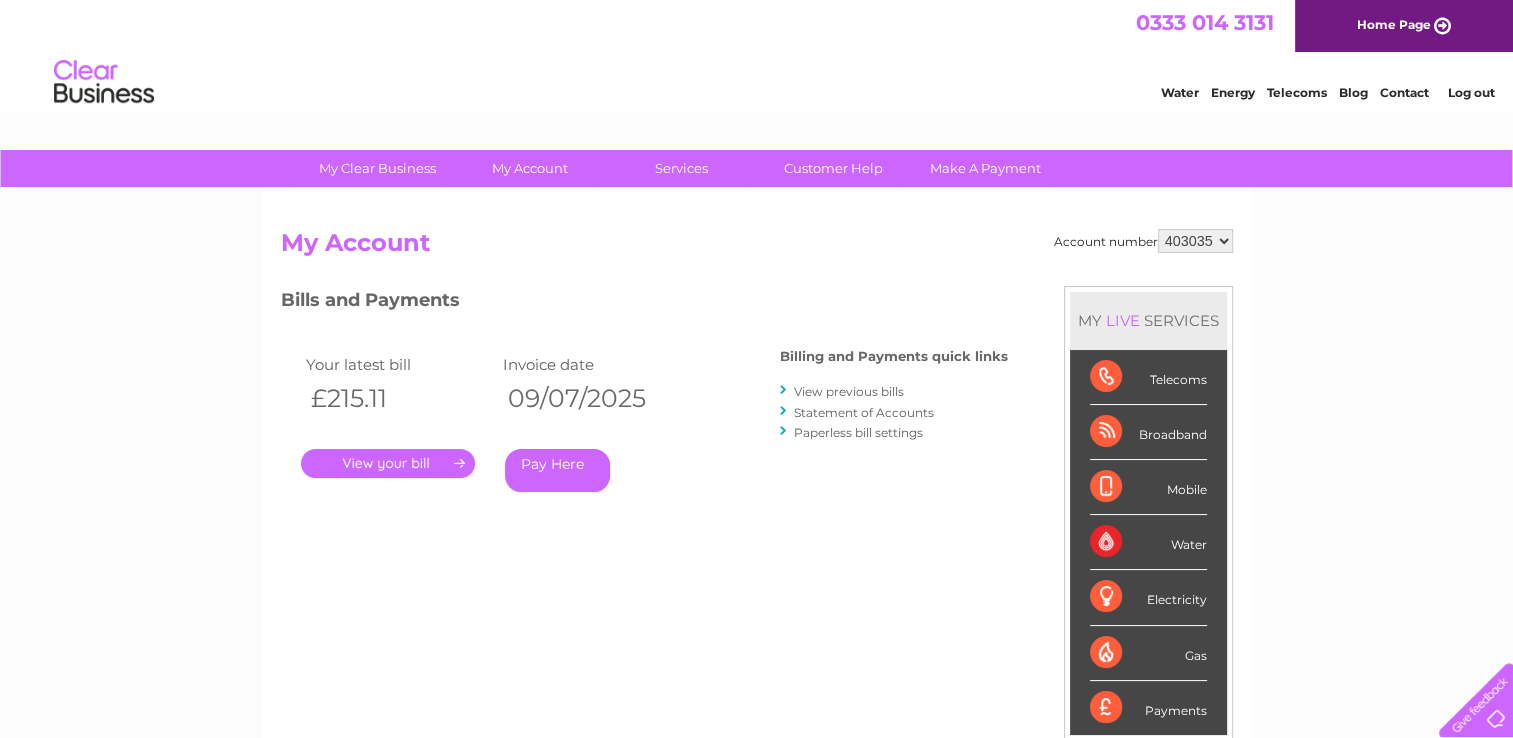 scroll, scrollTop: 0, scrollLeft: 0, axis: both 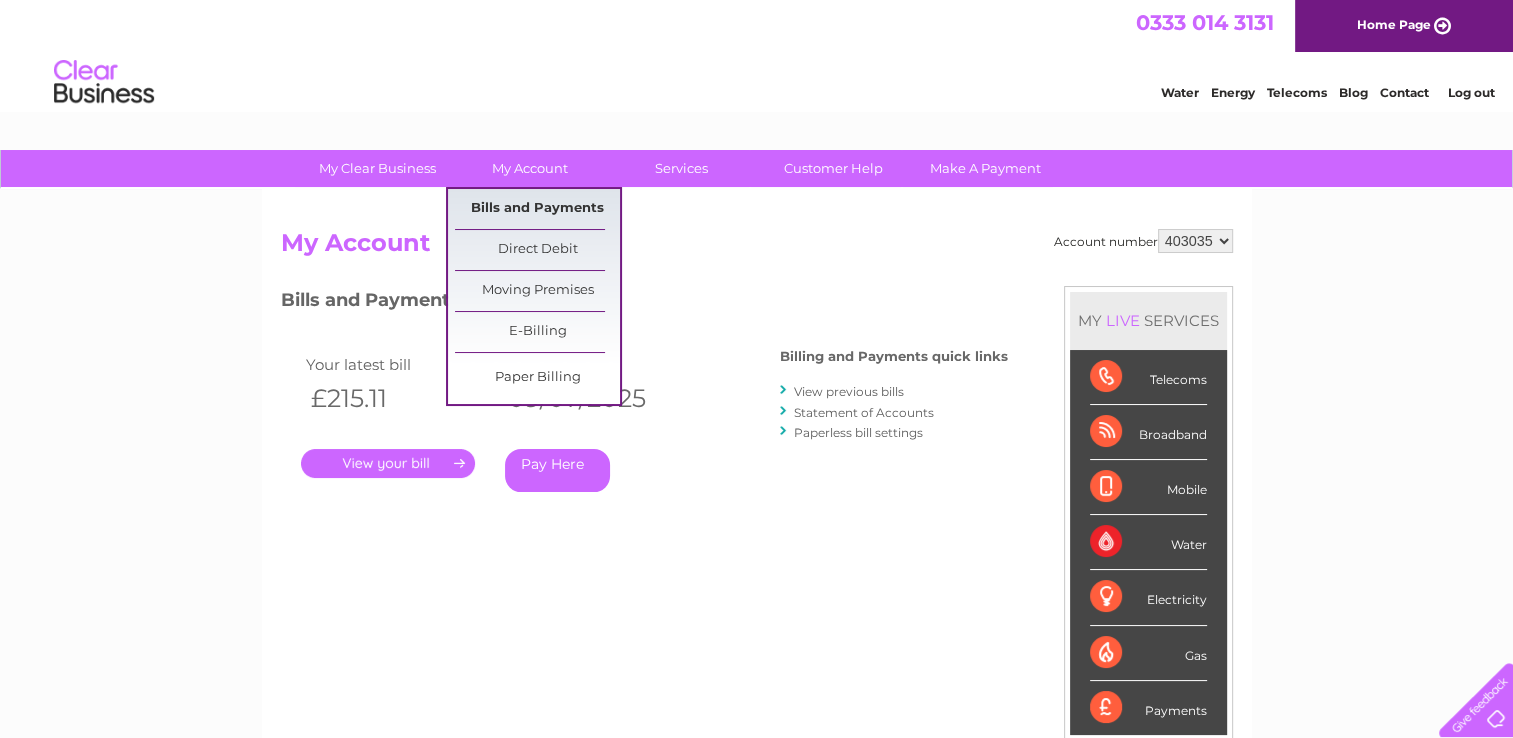 click on "Bills and Payments" at bounding box center [537, 209] 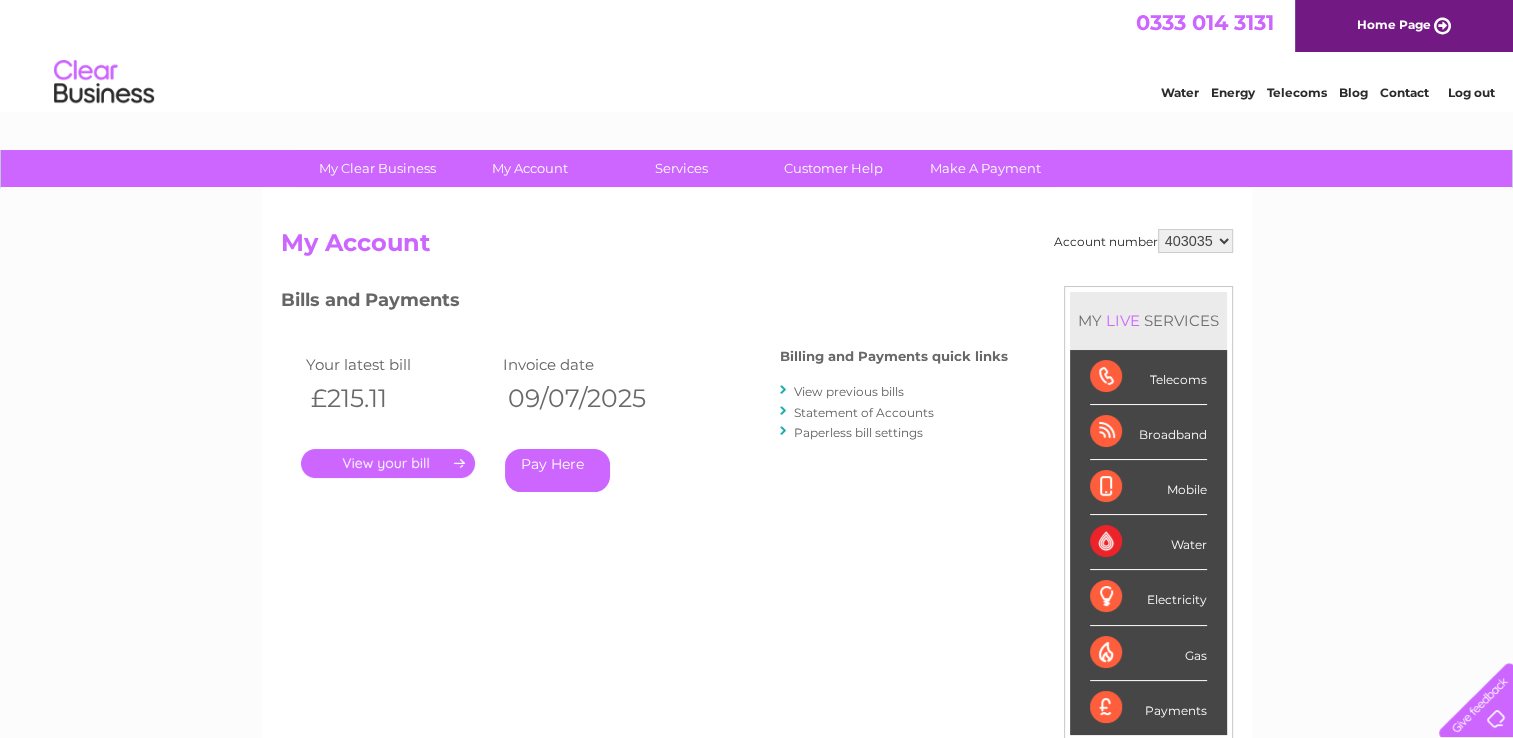 scroll, scrollTop: 0, scrollLeft: 0, axis: both 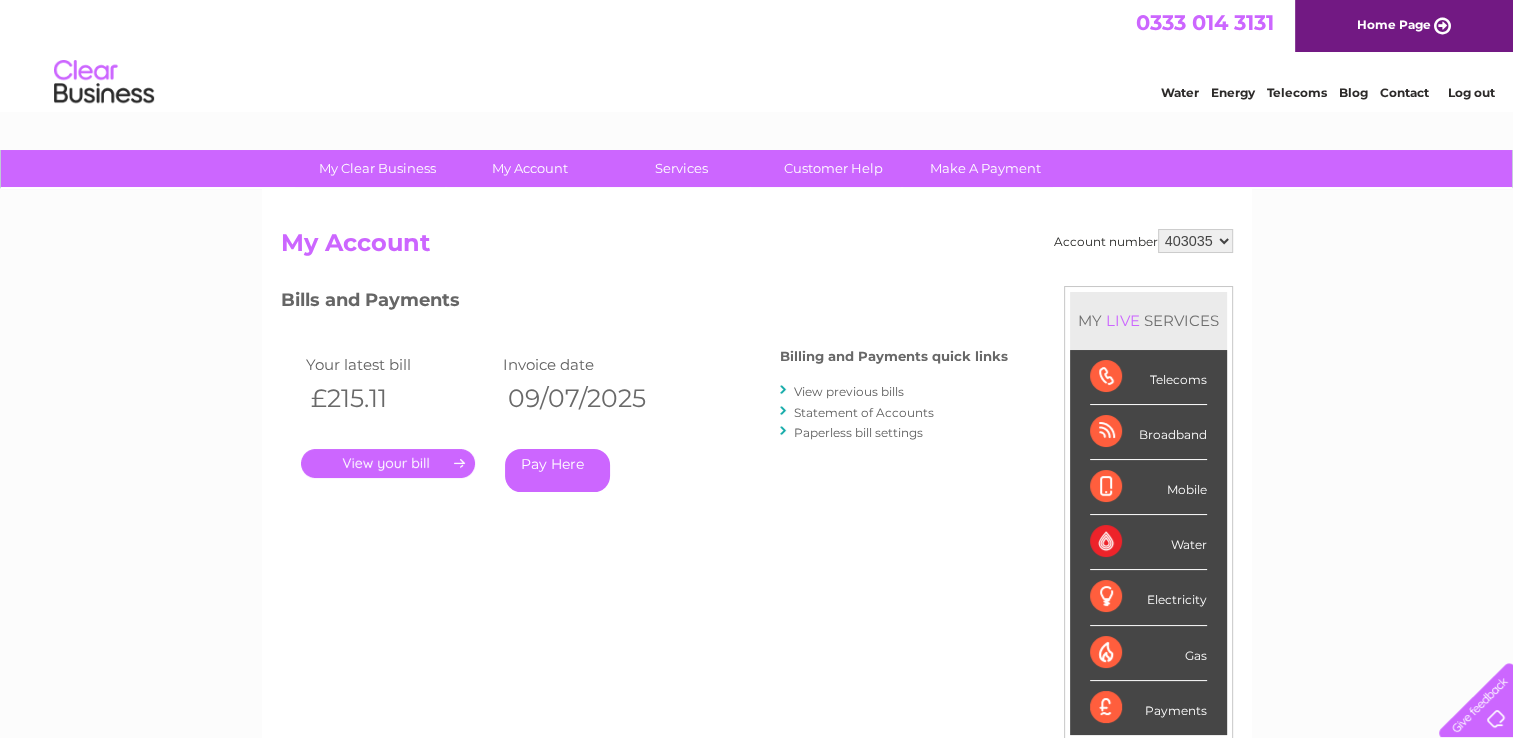 click on "." at bounding box center (388, 463) 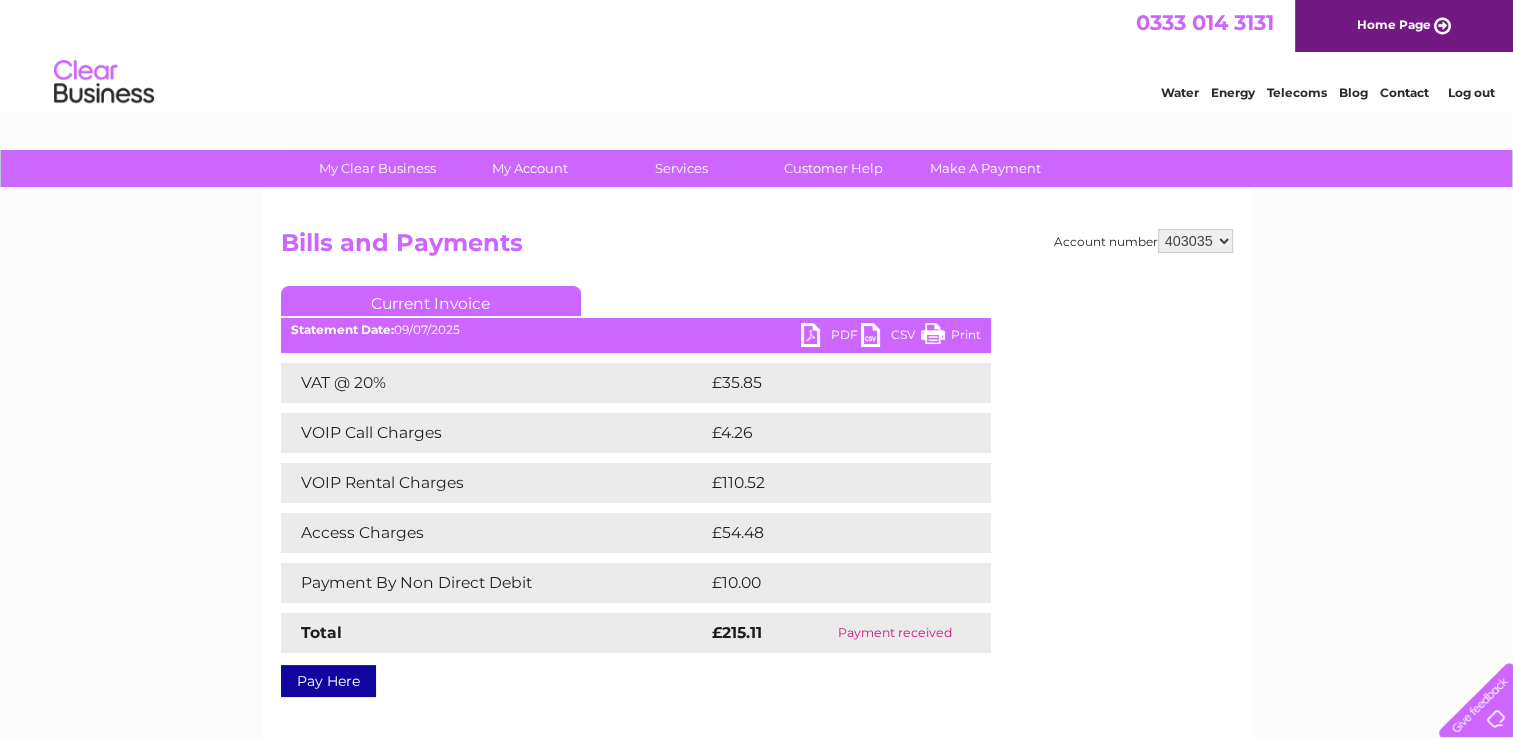 scroll, scrollTop: 0, scrollLeft: 0, axis: both 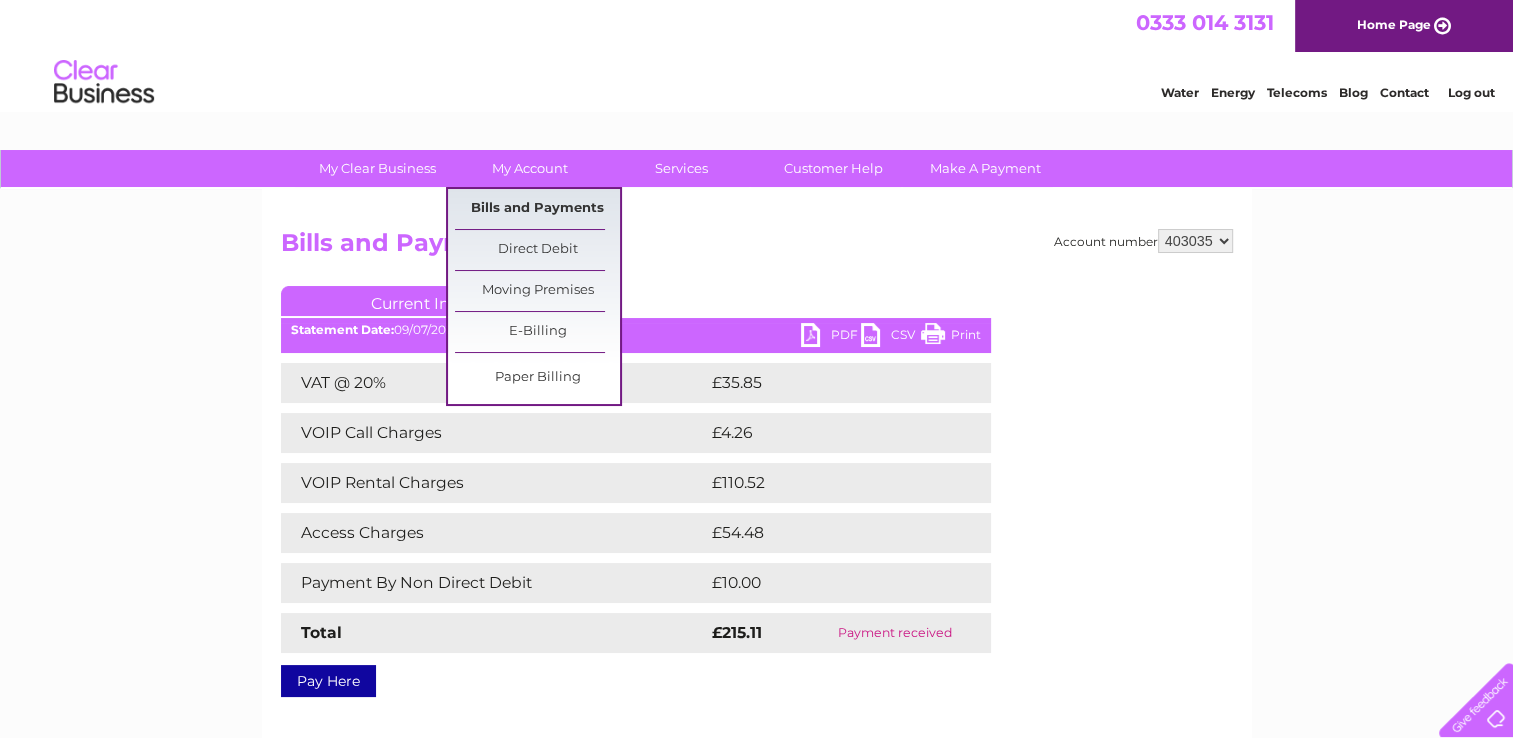 click on "Bills and Payments" at bounding box center (537, 209) 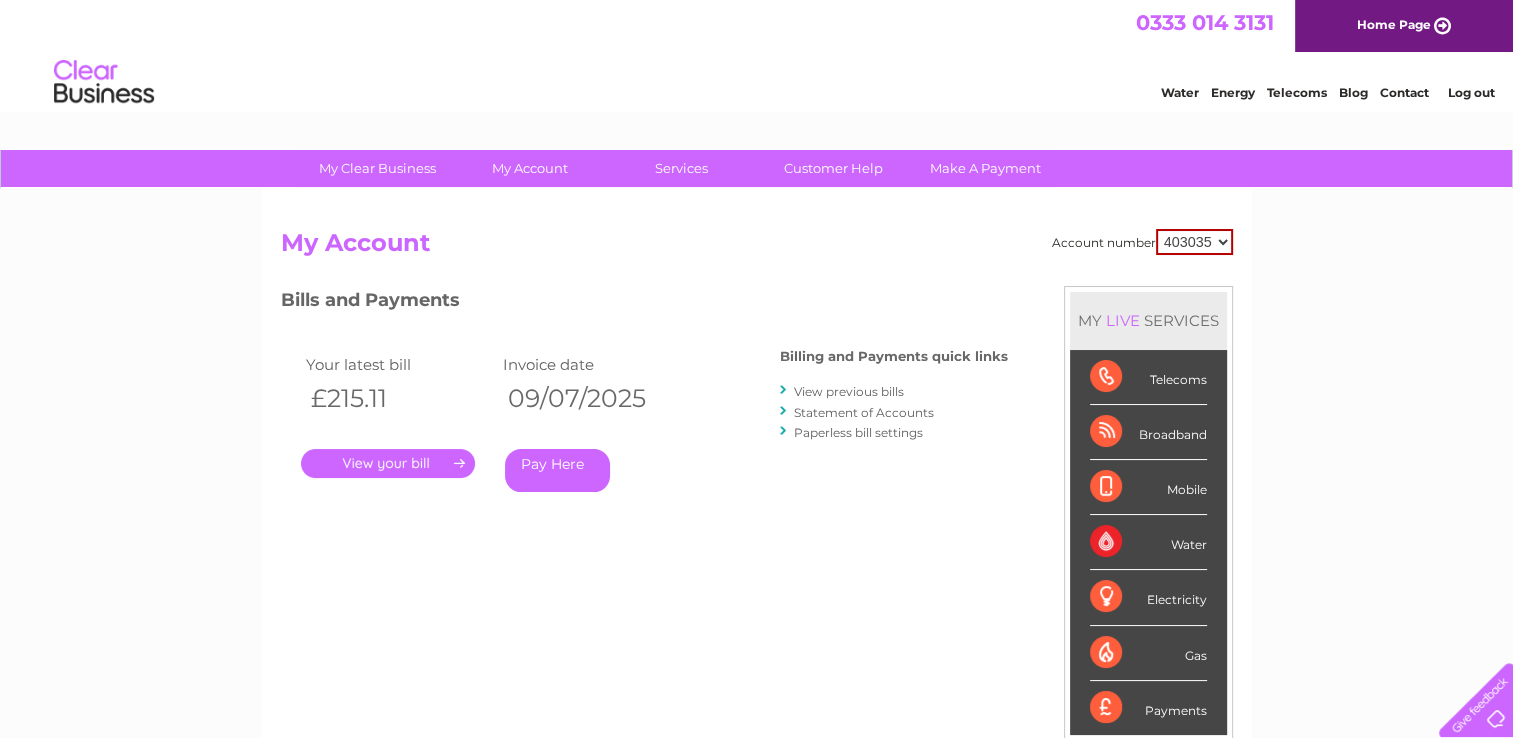 scroll, scrollTop: 0, scrollLeft: 0, axis: both 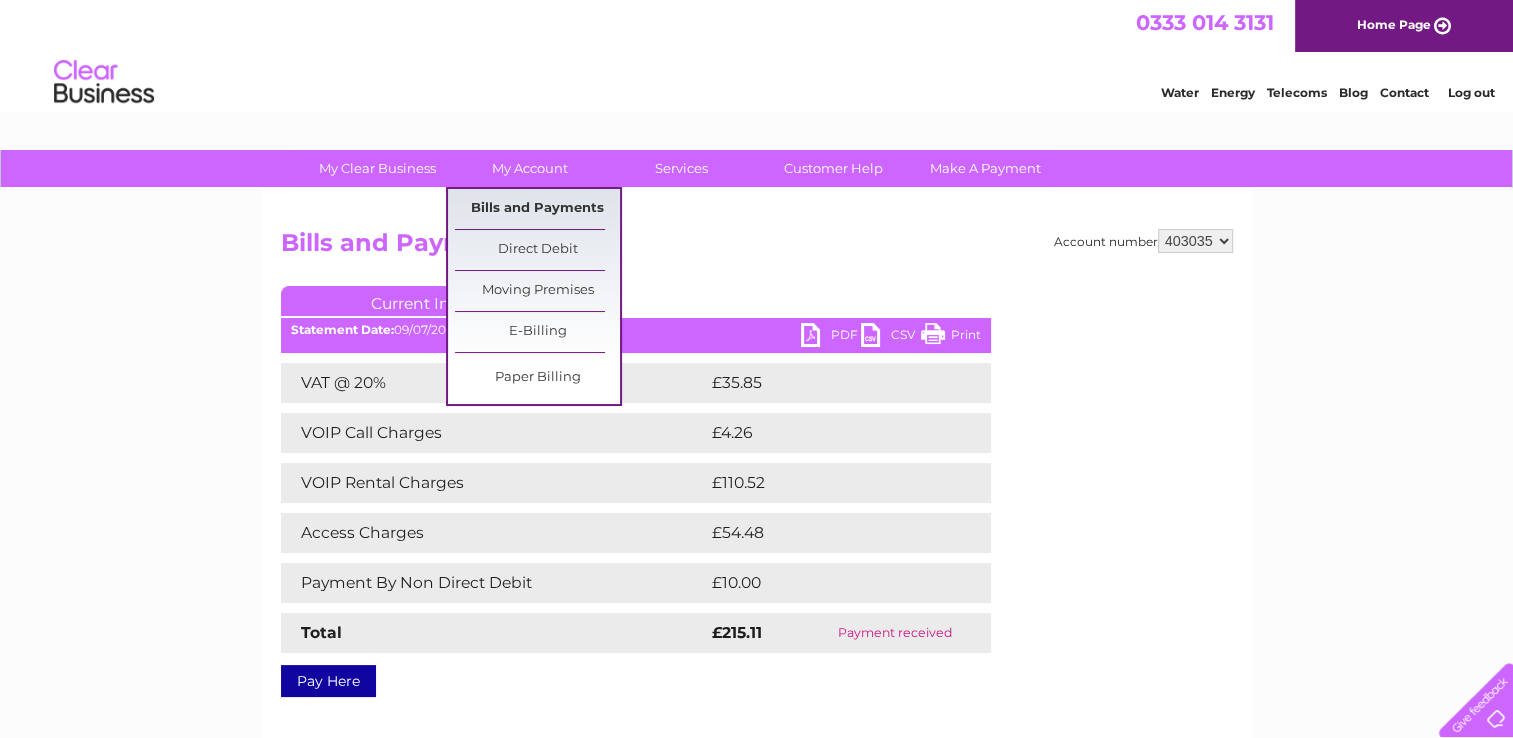 click on "Bills and Payments" at bounding box center (537, 209) 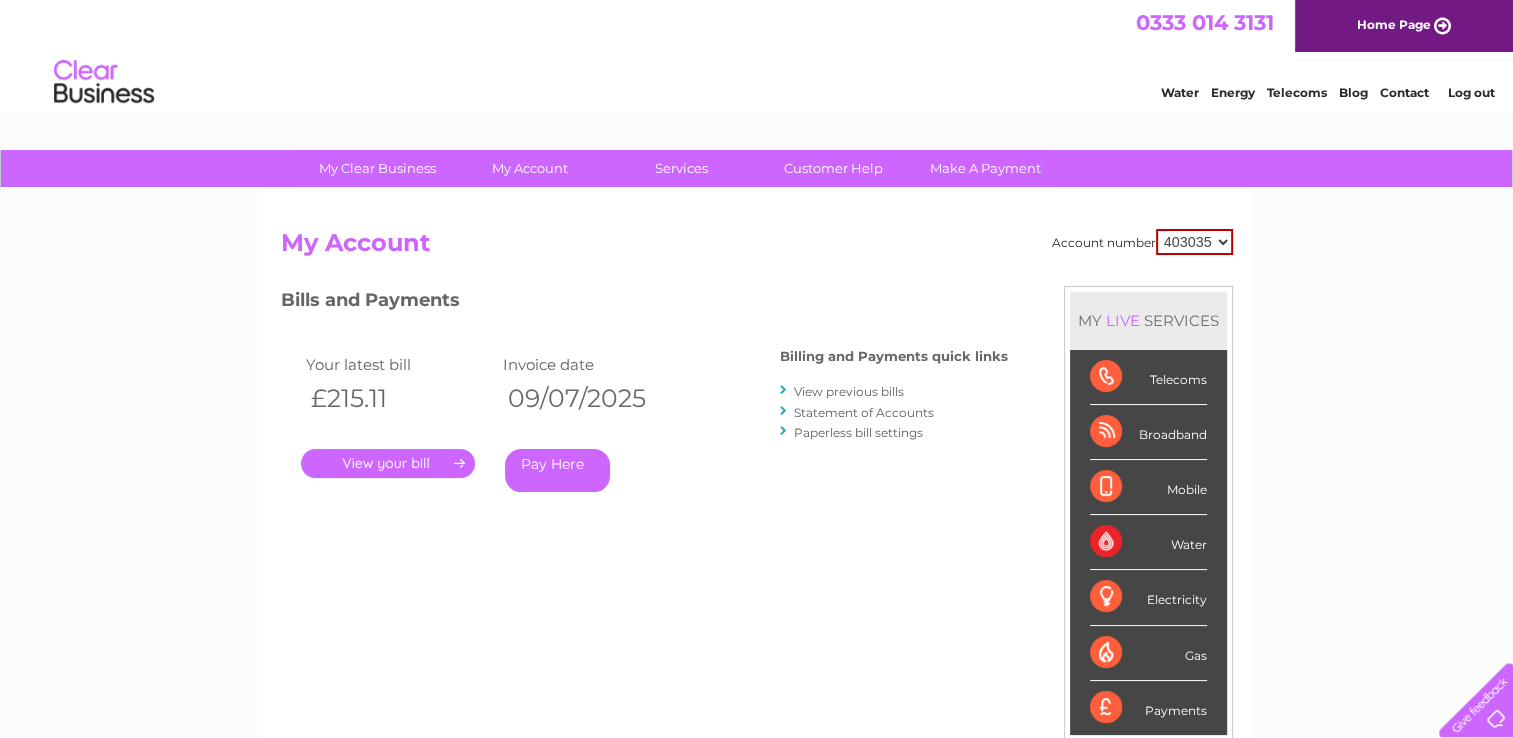 scroll, scrollTop: 0, scrollLeft: 0, axis: both 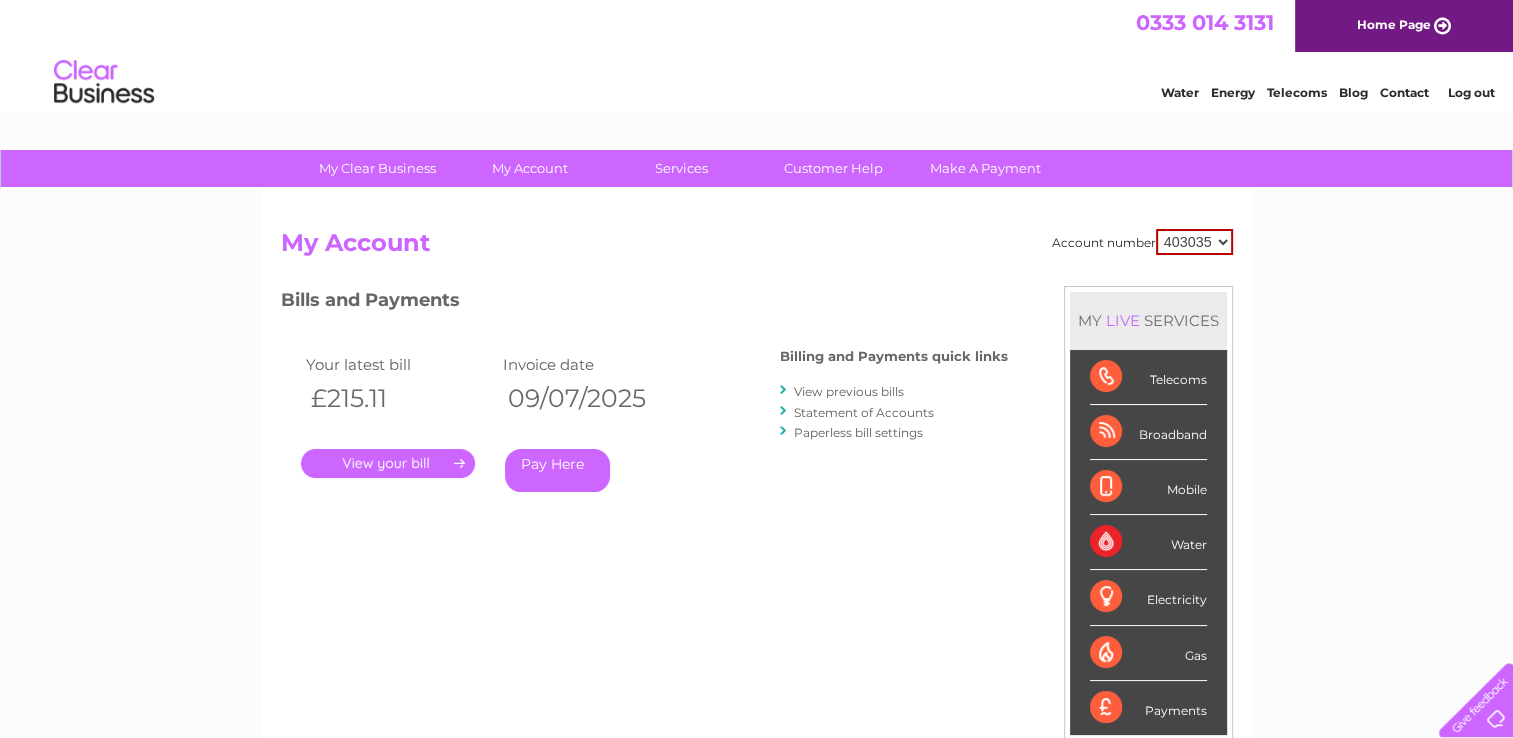click on "Log out" at bounding box center (1470, 92) 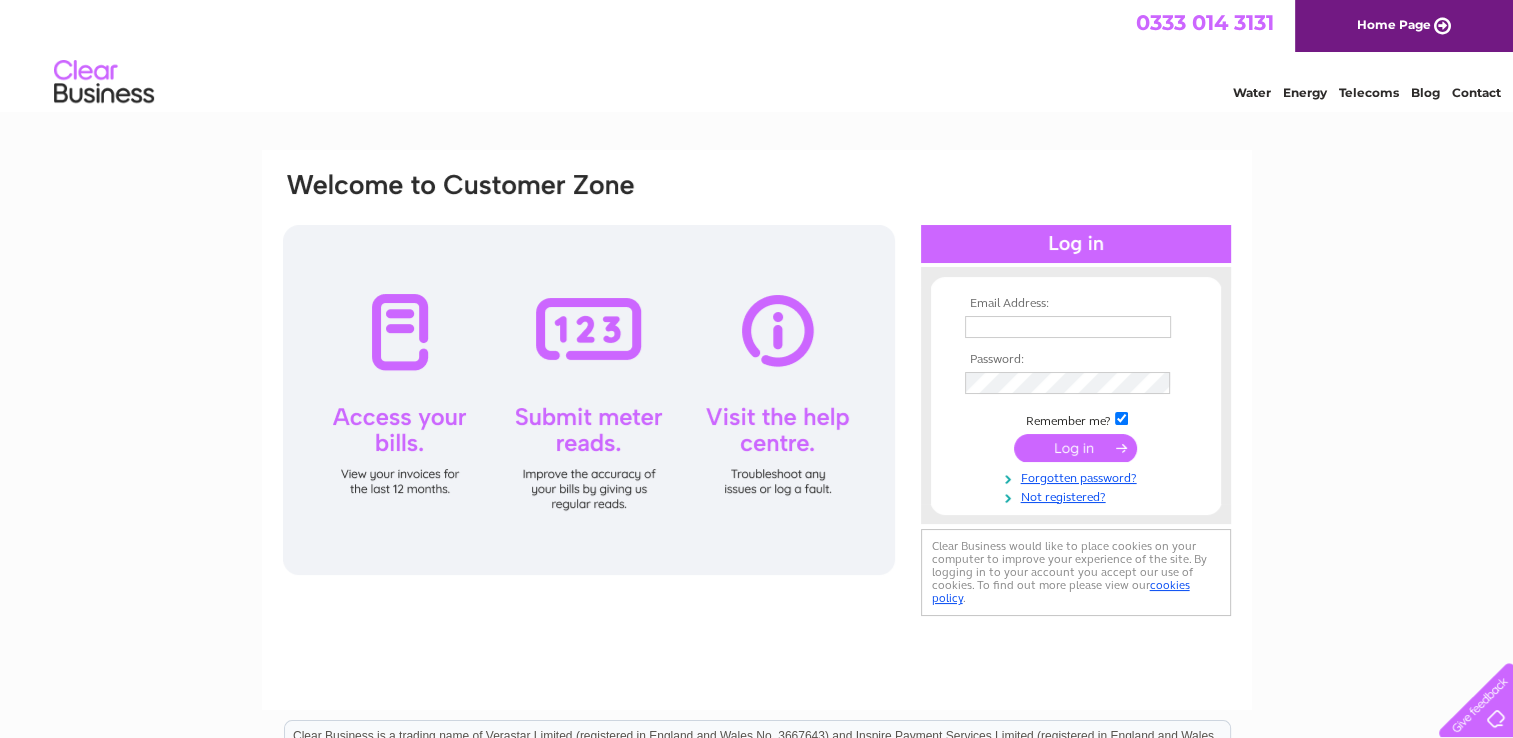 scroll, scrollTop: 0, scrollLeft: 0, axis: both 